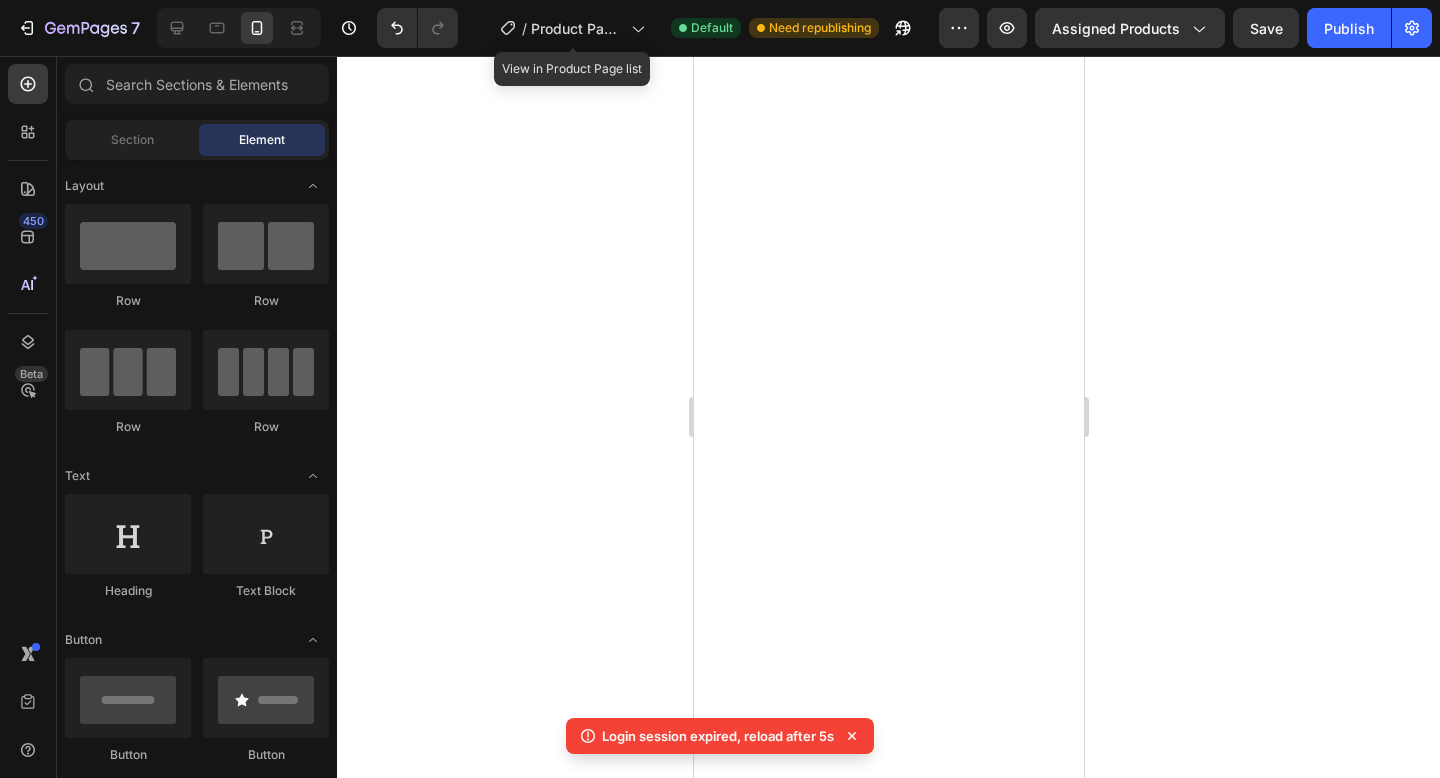 scroll, scrollTop: 0, scrollLeft: 0, axis: both 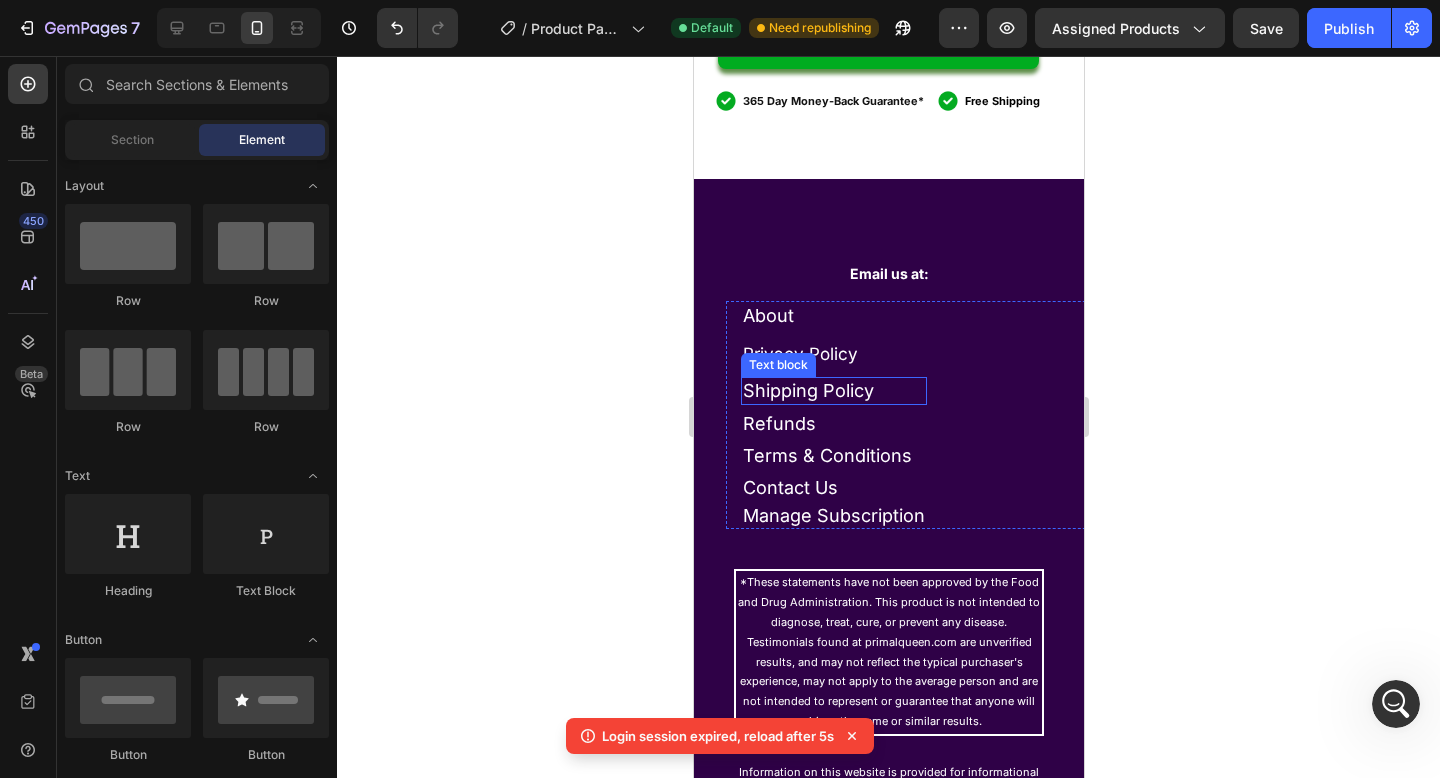 click on "Privacy Policy" at bounding box center (833, 355) 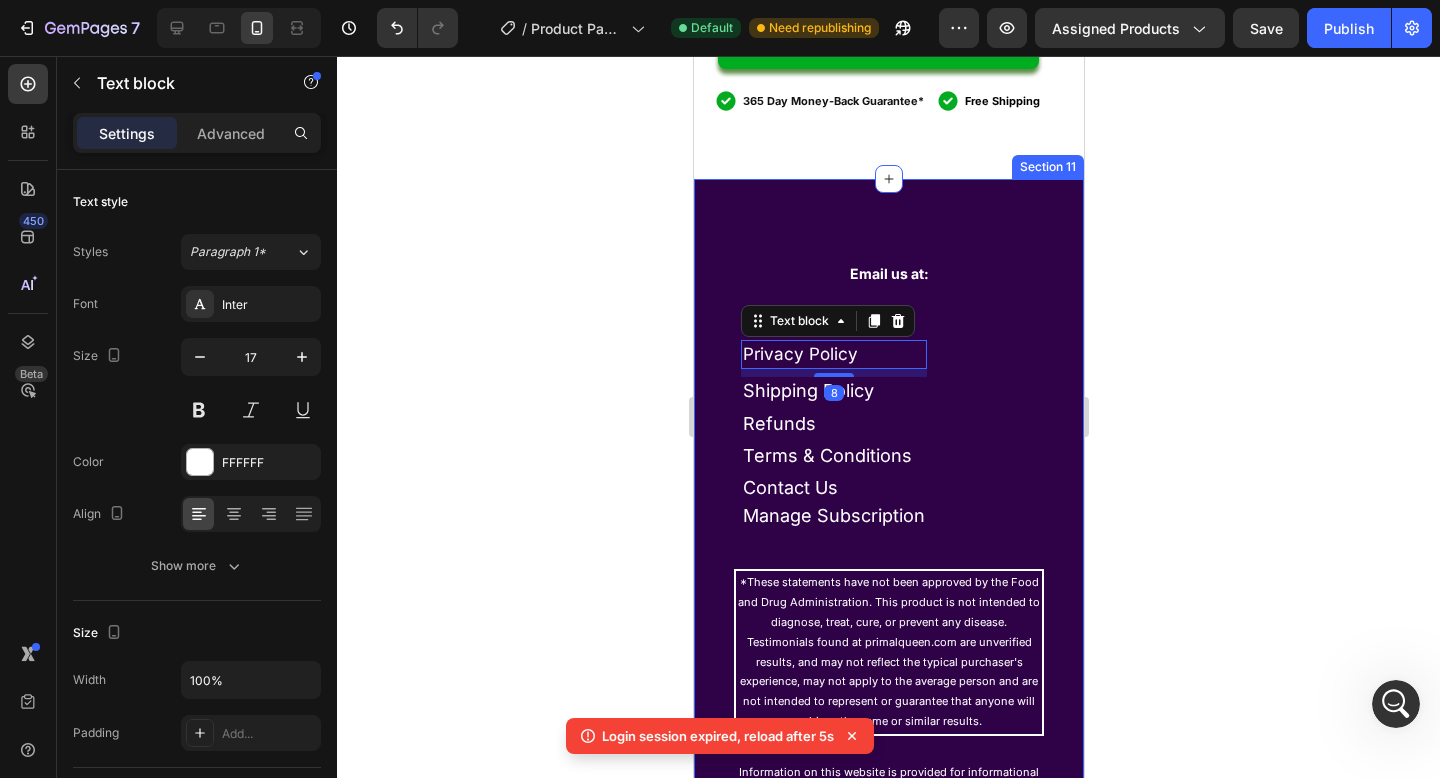 click on "Email us at: Text Block About Text block Privacy Policy Text block   8 Shipping Policy Text block Refunds Text block Terms & Conditions Text block Contact Us Text block Manage Subscription Text block Row *These statements have not been approved by the Food and Drug Administration. This product is not intended to diagnose, treat, cure, or prevent any disease. Testimonials found at primalqueen.com are unverified results, and may not reflect the typical purchaser's experience, may not apply to the average person and are not intended to represent or guarantee that anyone will achieve the same or similar results. Text Block Text Block Row Image Copyright 2025 Beef Organs - All Rights Reserved Text block Row" at bounding box center (888, 669) 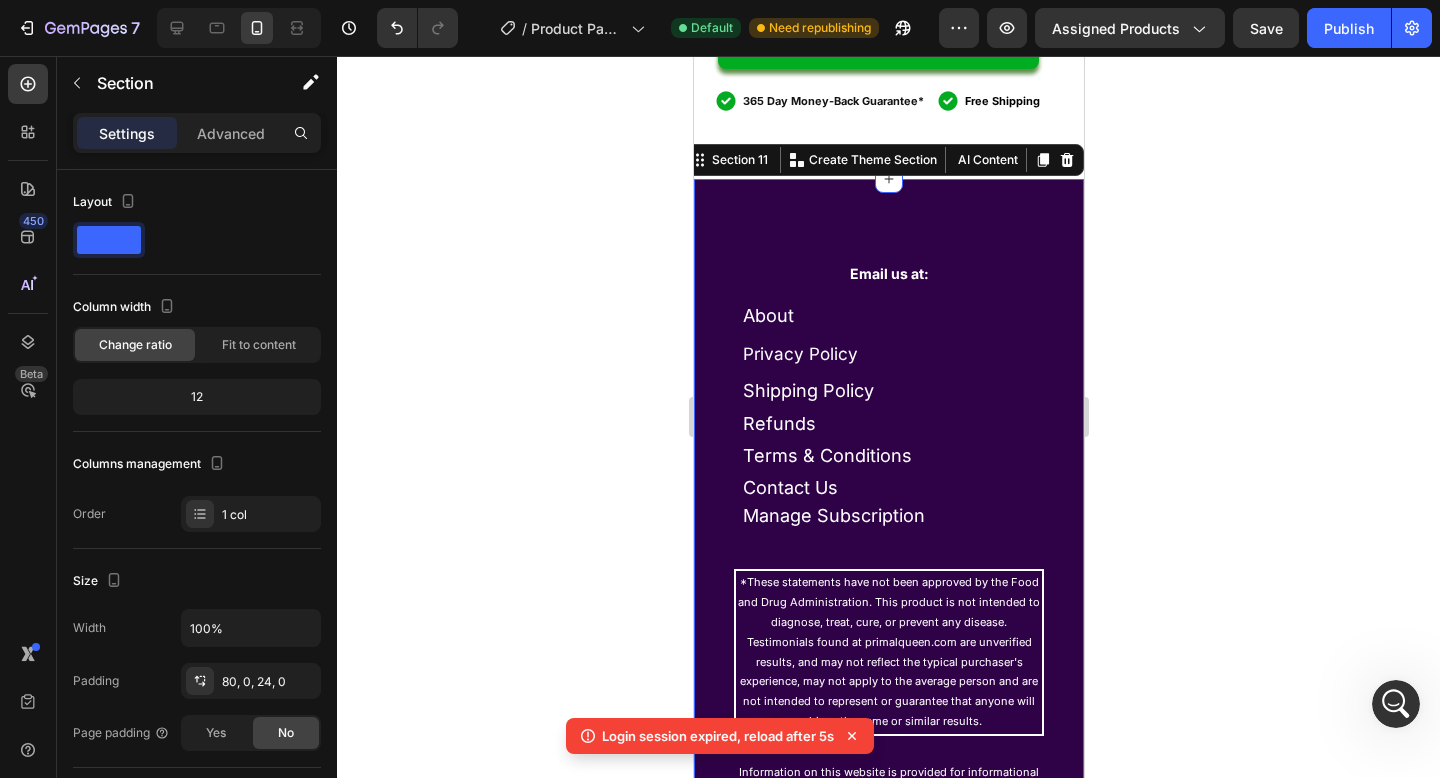click on "Email us at: Text Block About Text block Privacy Policy Text block Shipping Policy Text block Refunds Text block Terms & Conditions Text block Contact Us Text block Manage Subscription Text block Row *These statements have not been approved by the Food and Drug Administration. This product is not intended to diagnose, treat, cure, or prevent any disease. Testimonials found at primalqueen.com are unverified results, and may not reflect the typical purchaser's experience, may not apply to the average person and are not intended to represent or guarantee that anyone will achieve the same or similar results. Text Block Text Block Row Image Copyright 2025 Beef Organs - All Rights Reserved Text block Row" at bounding box center [888, 669] 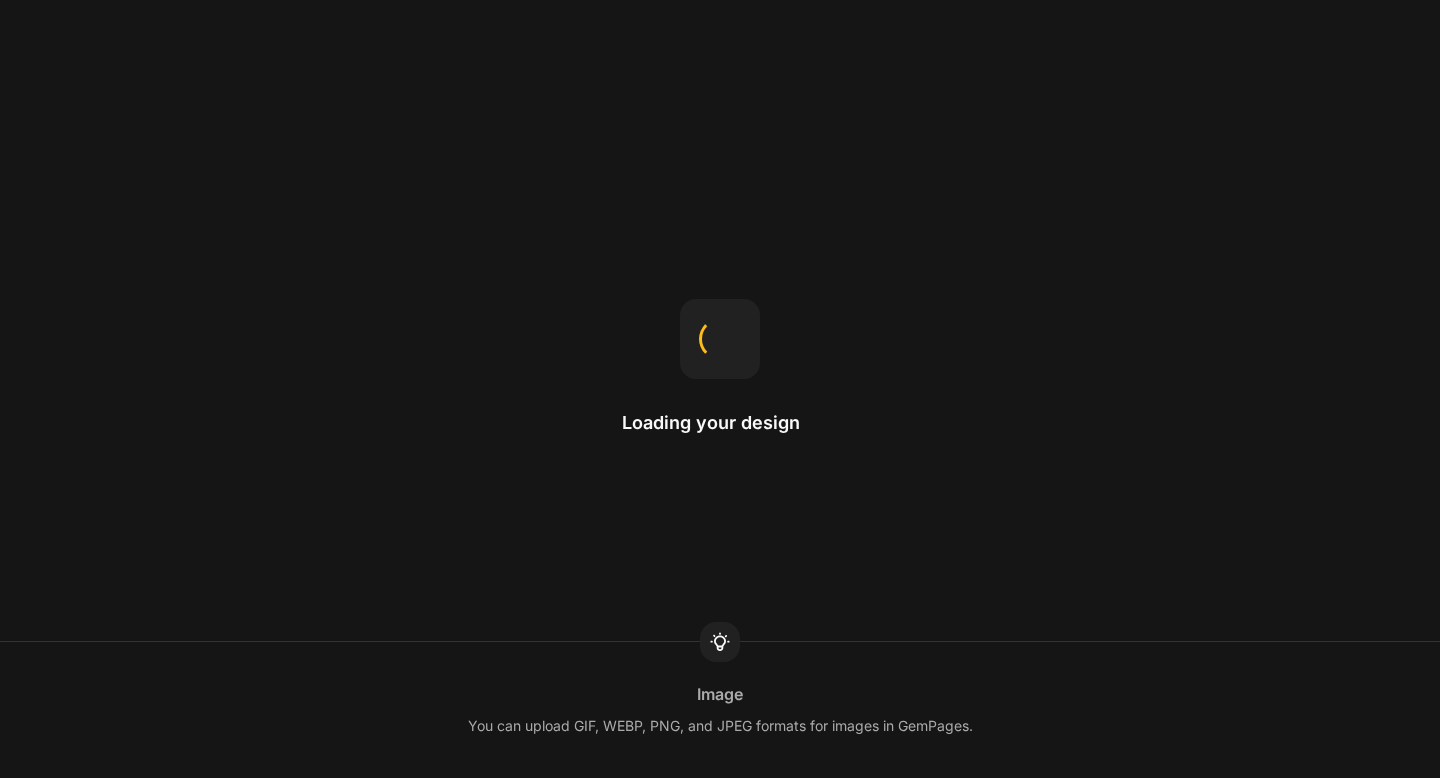 scroll, scrollTop: 0, scrollLeft: 0, axis: both 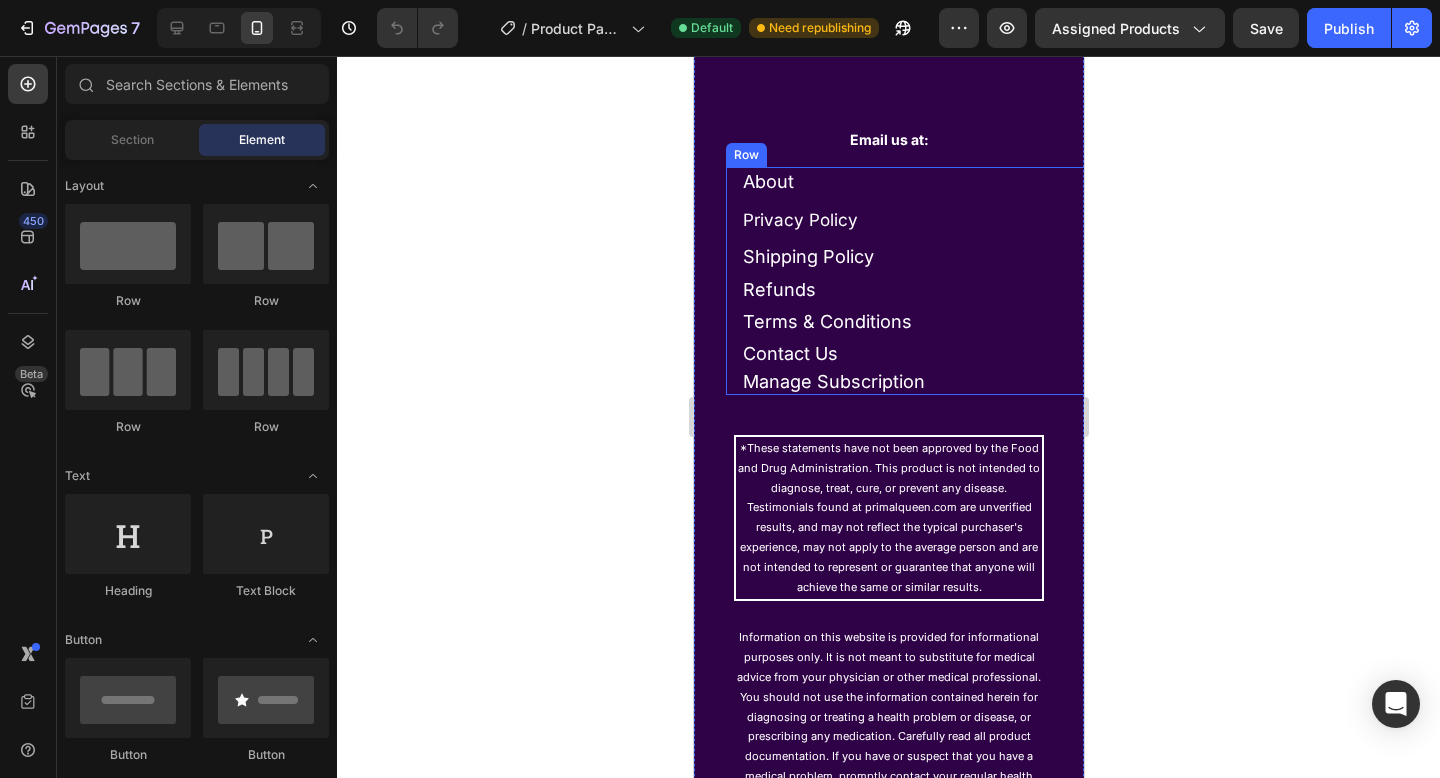 click on "About Text block Privacy Policy Text block Shipping Policy Text block Refunds Text block Terms & Conditions Text block Contact Us Text block Manage Subscription Text block Row" at bounding box center [920, 281] 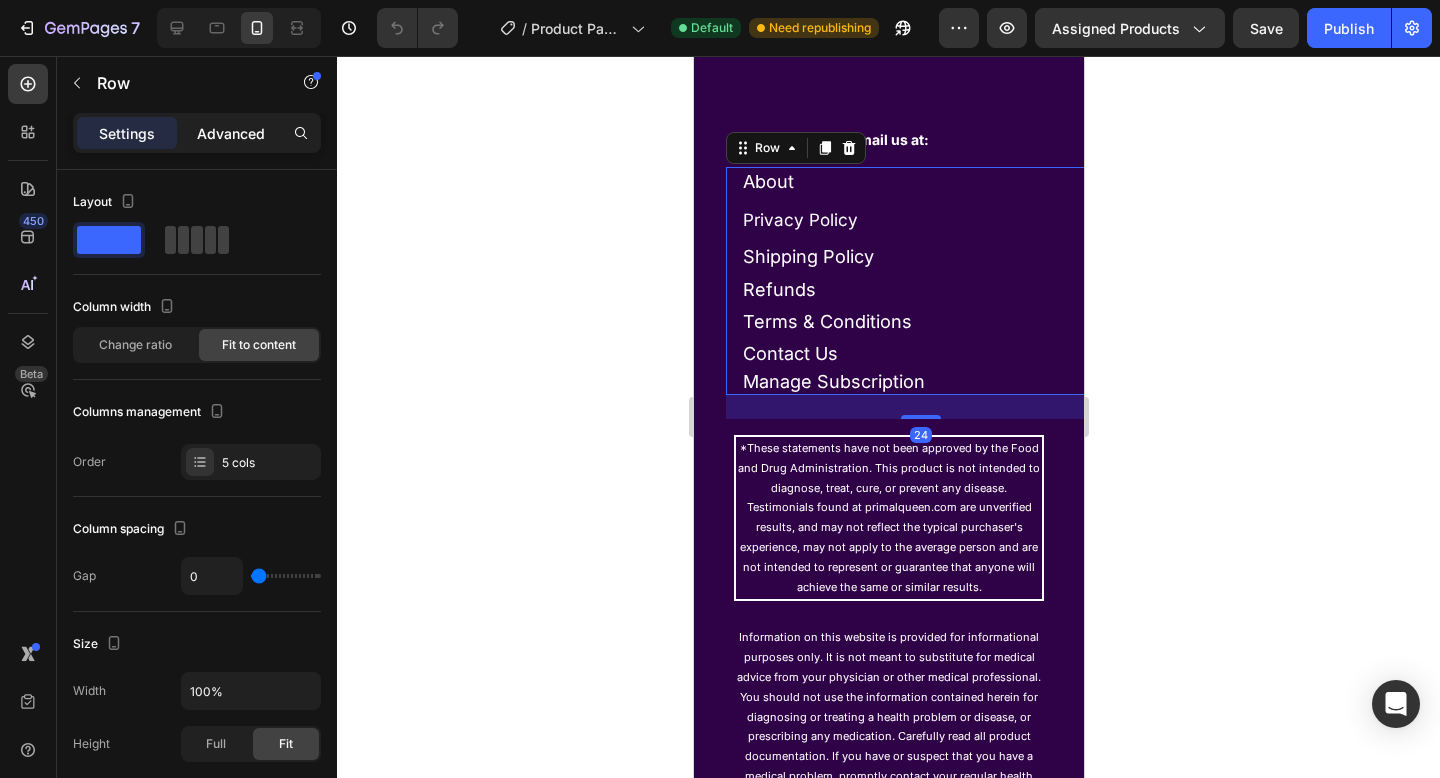 click on "Advanced" at bounding box center (231, 133) 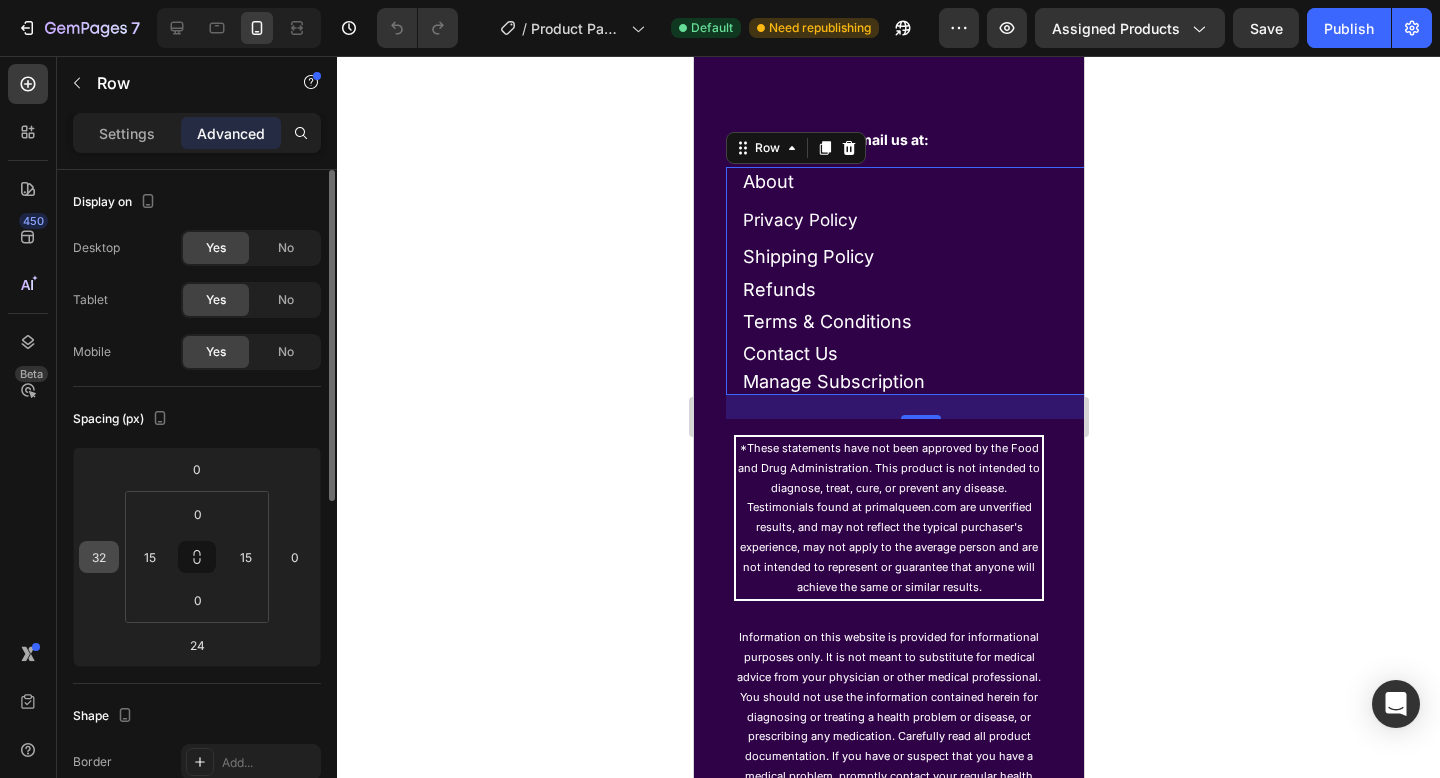 click on "32" at bounding box center (99, 557) 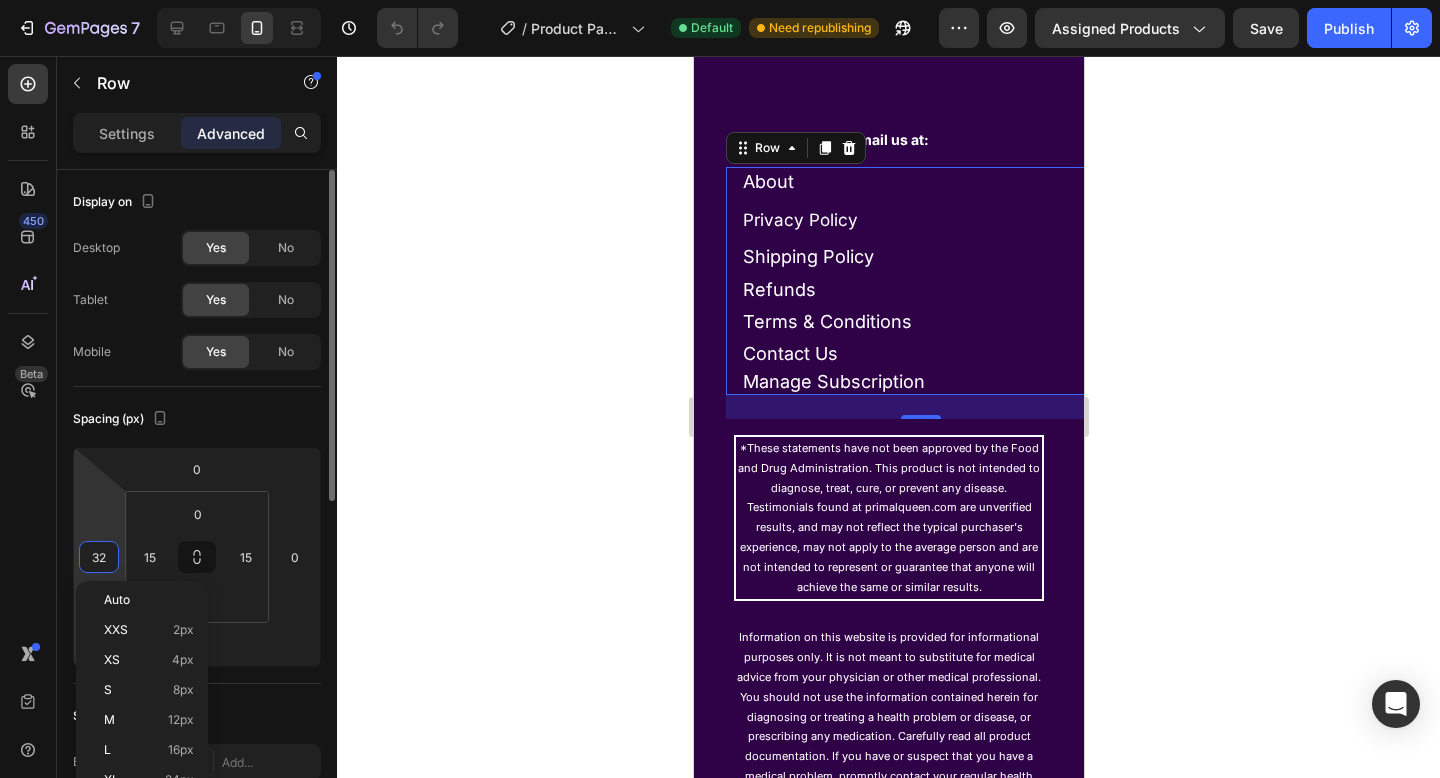 type 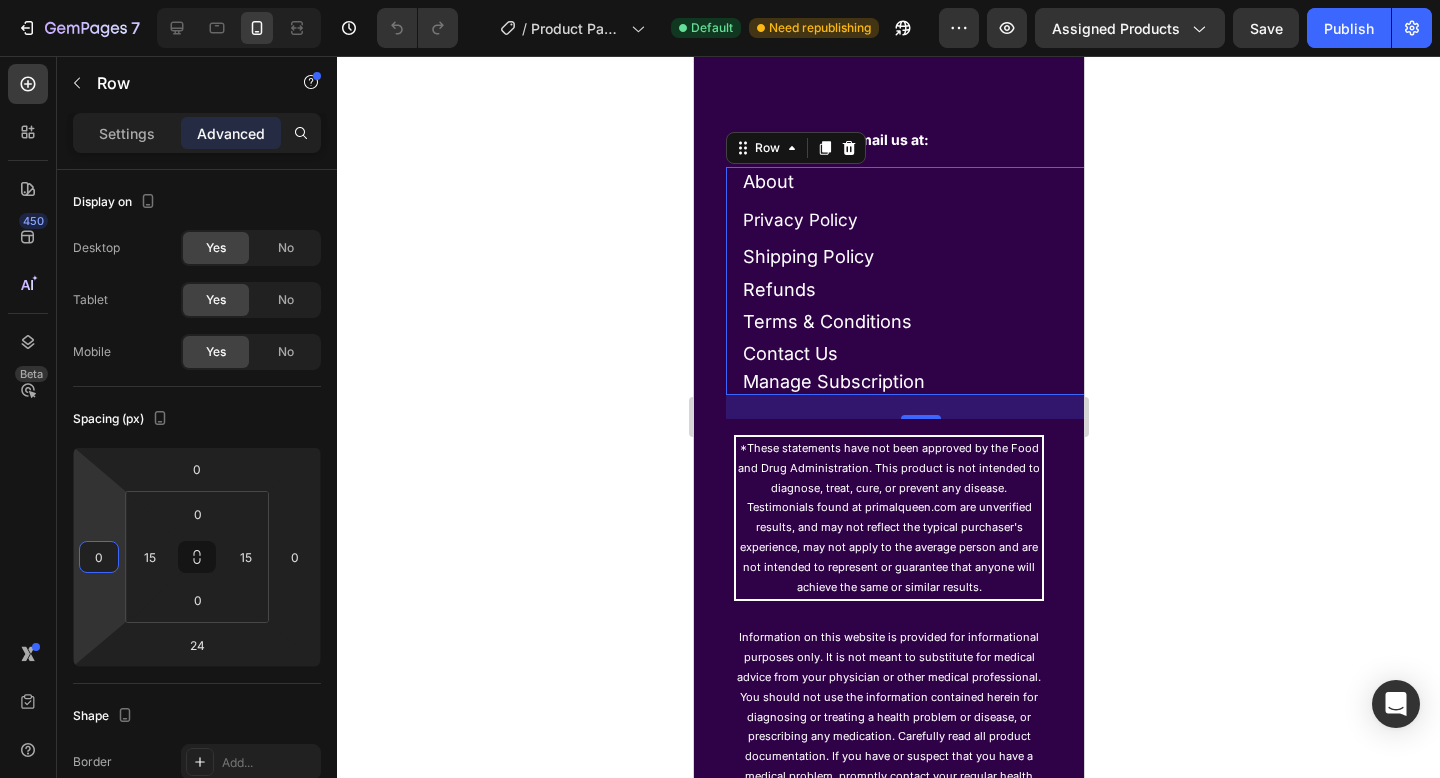 click 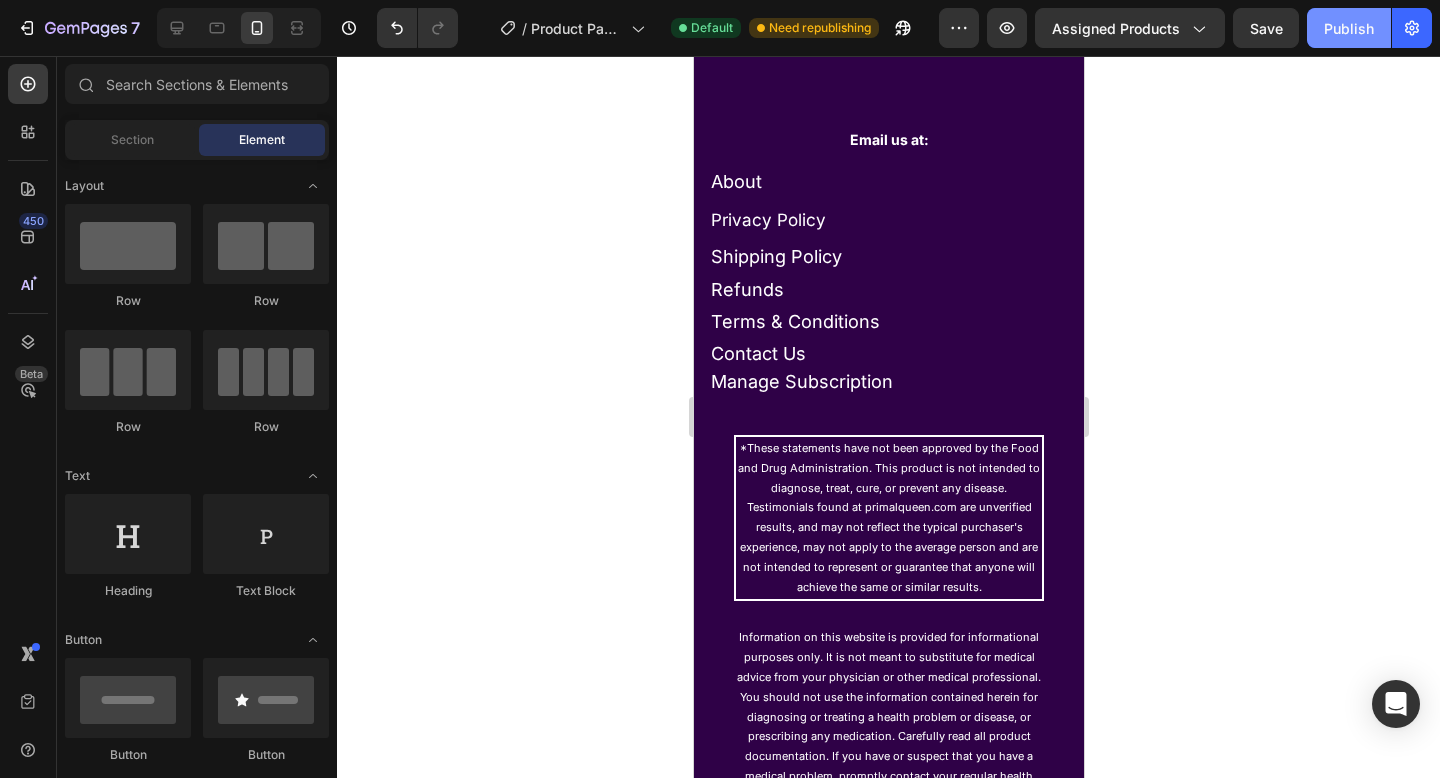 click on "Publish" 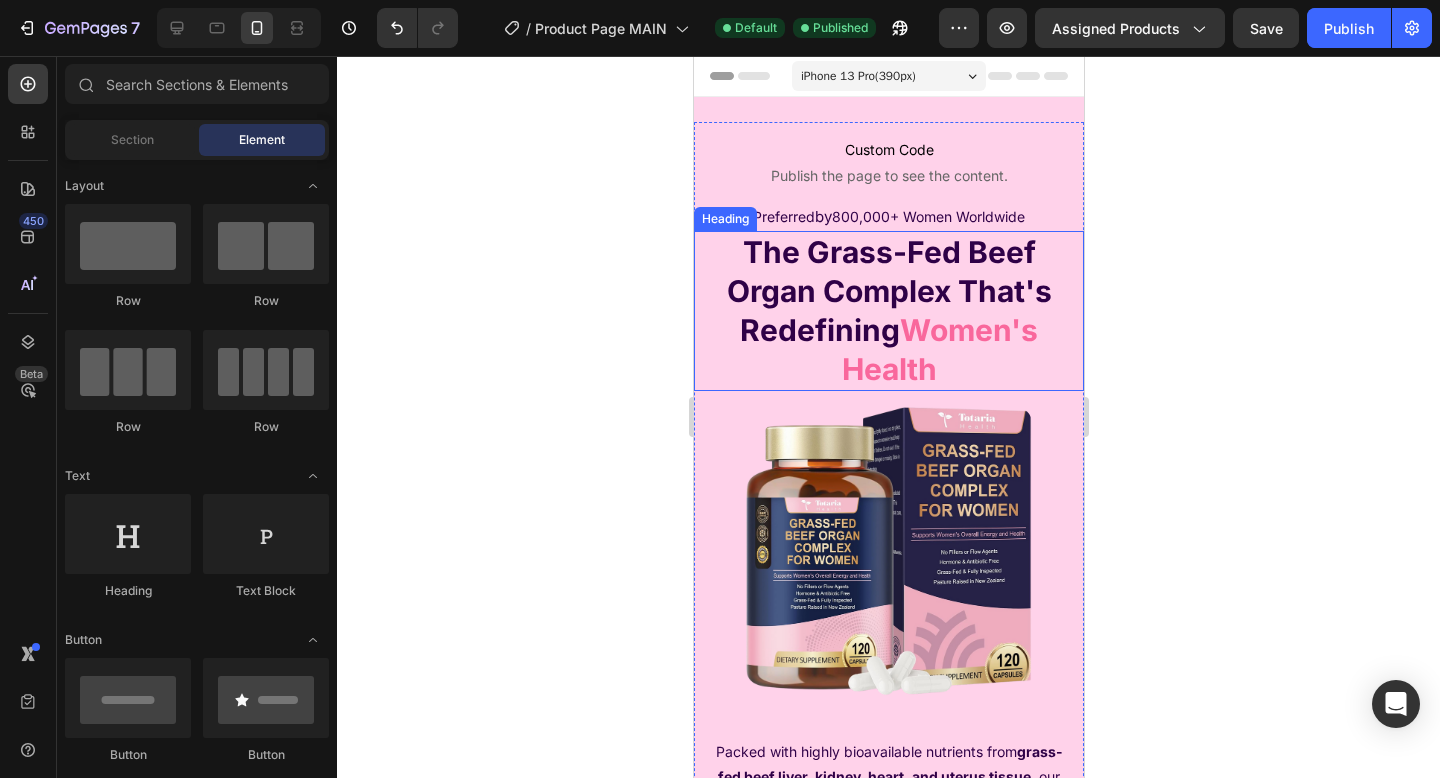 scroll, scrollTop: 724, scrollLeft: 0, axis: vertical 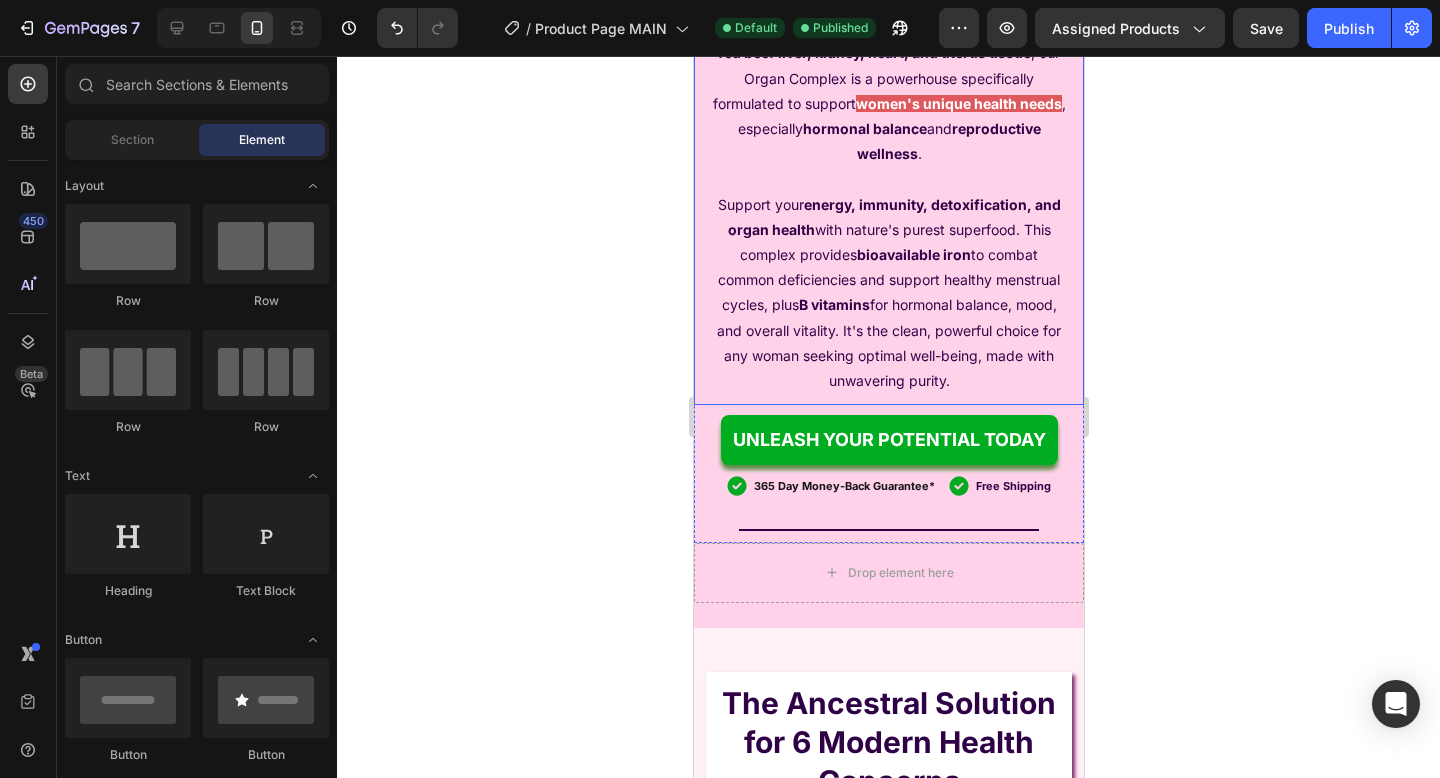 click on "Support your energy, immunity, detoxification, and organ health with nature's purest superfood. This complex provides bioavailable iron to combat common deficiencies and support healthy menstrual cycles, plus B vitamins for hormonal balance, mood, and overall vitality. It's the clean, powerful choice for any woman seeking optimal well-being, made with unwavering purity." at bounding box center [888, 293] 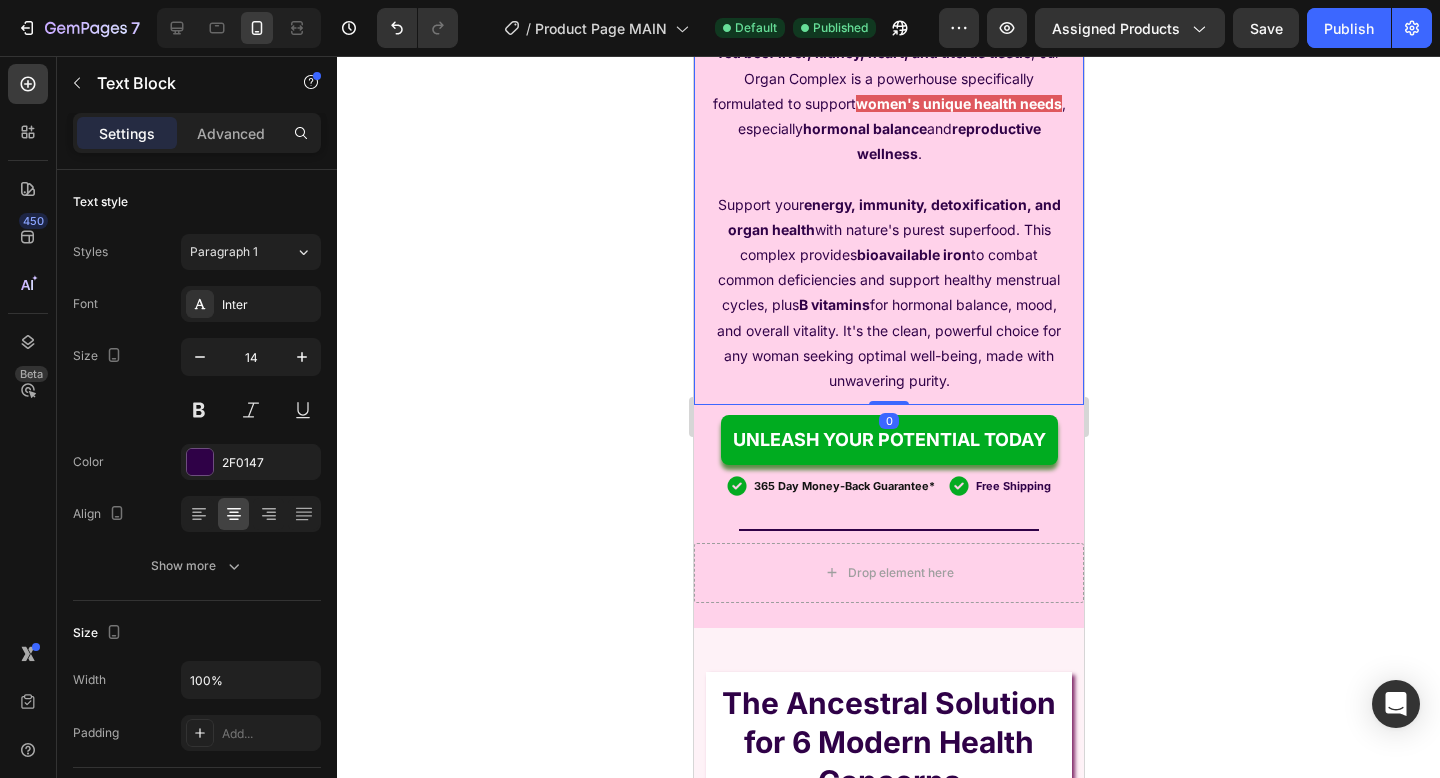 click on "Support your energy, immunity, detoxification, and organ health with nature's purest superfood. This complex provides bioavailable iron to combat common deficiencies and support healthy menstrual cycles, plus B vitamins for hormonal balance, mood, and overall vitality. It's the clean, powerful choice for any woman seeking optimal well-being, made with unwavering purity." at bounding box center [888, 293] 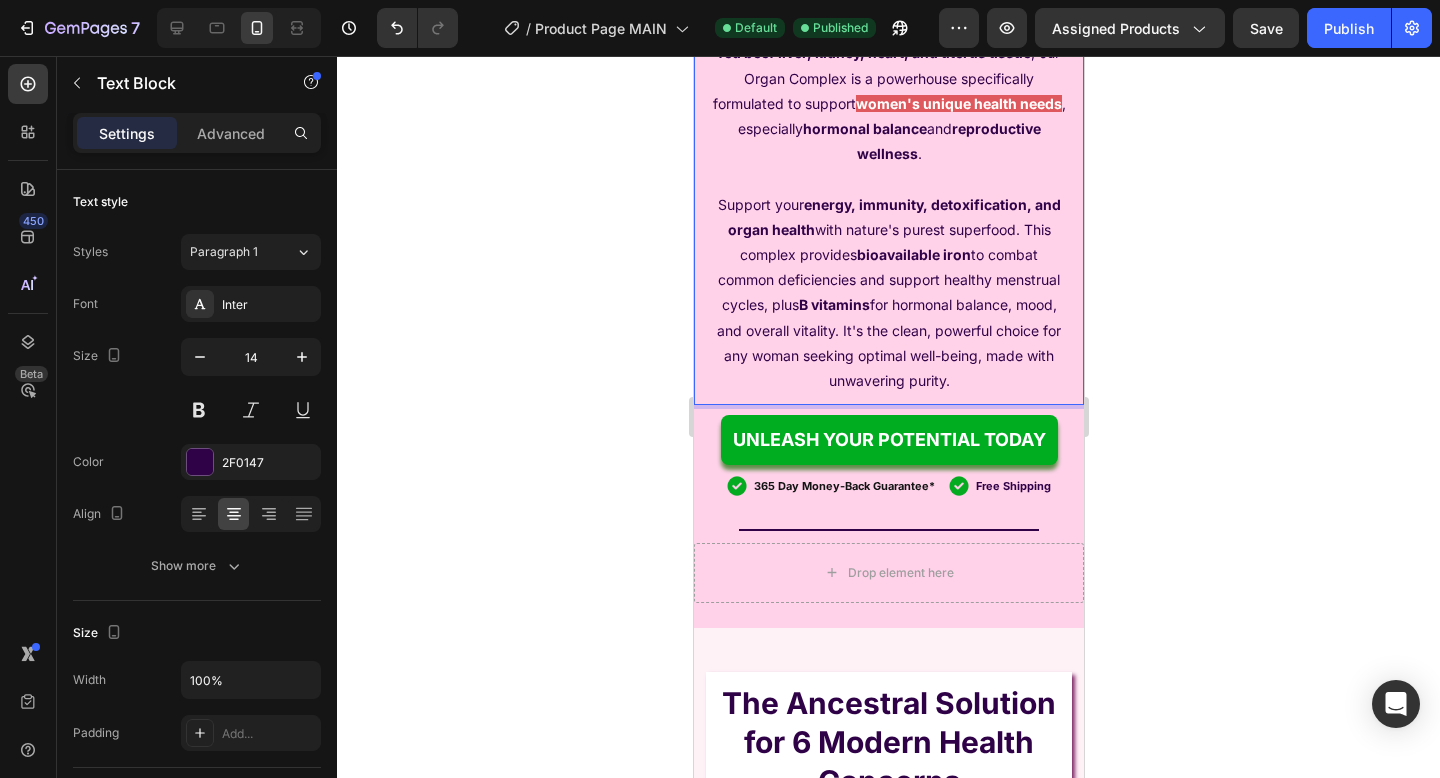 click on "Support your energy, immunity, detoxification, and organ health with nature's purest superfood. This complex provides bioavailable iron to combat common deficiencies and support healthy menstrual cycles, plus B vitamins for hormonal balance, mood, and overall vitality. It's the clean, powerful choice for any woman seeking optimal well-being, made with unwavering purity." at bounding box center [888, 293] 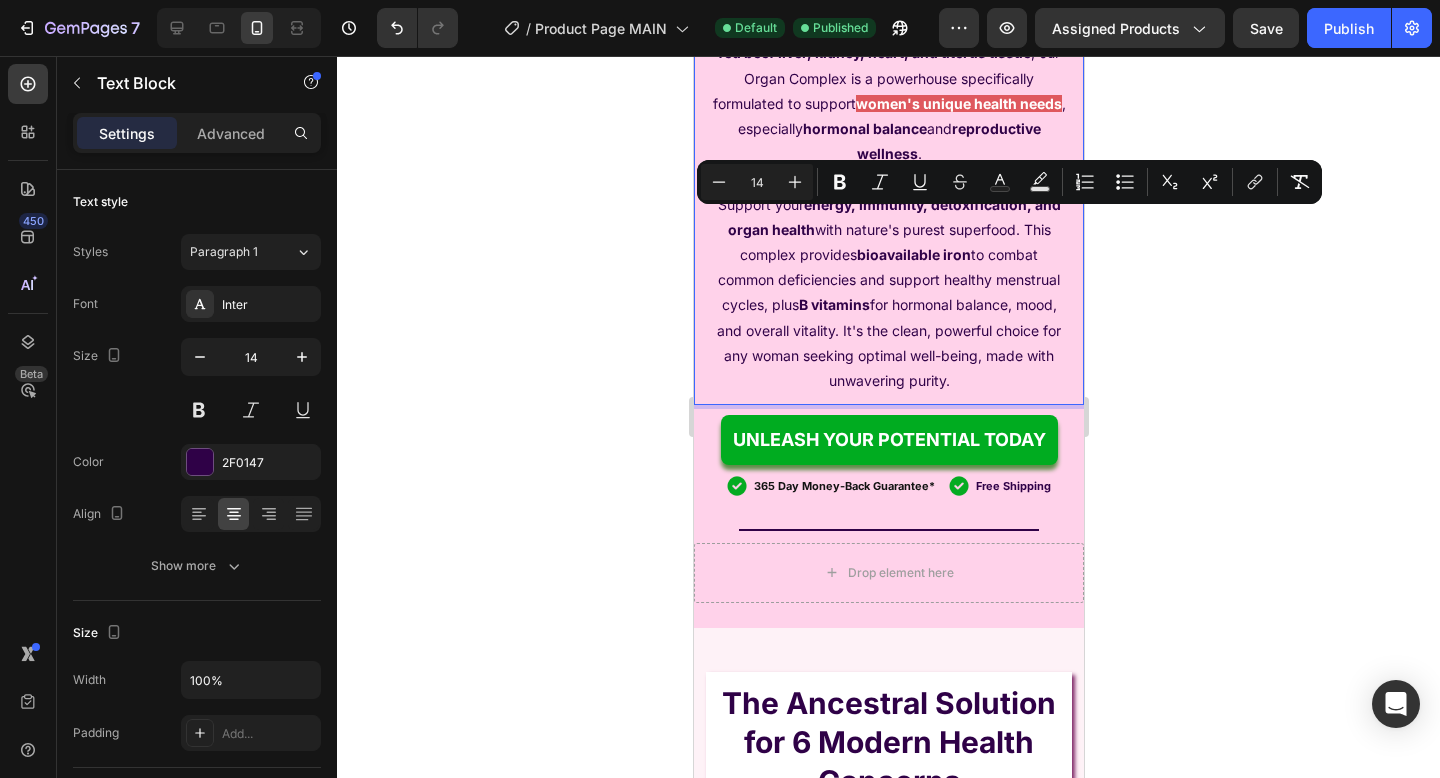 scroll, scrollTop: 543, scrollLeft: 0, axis: vertical 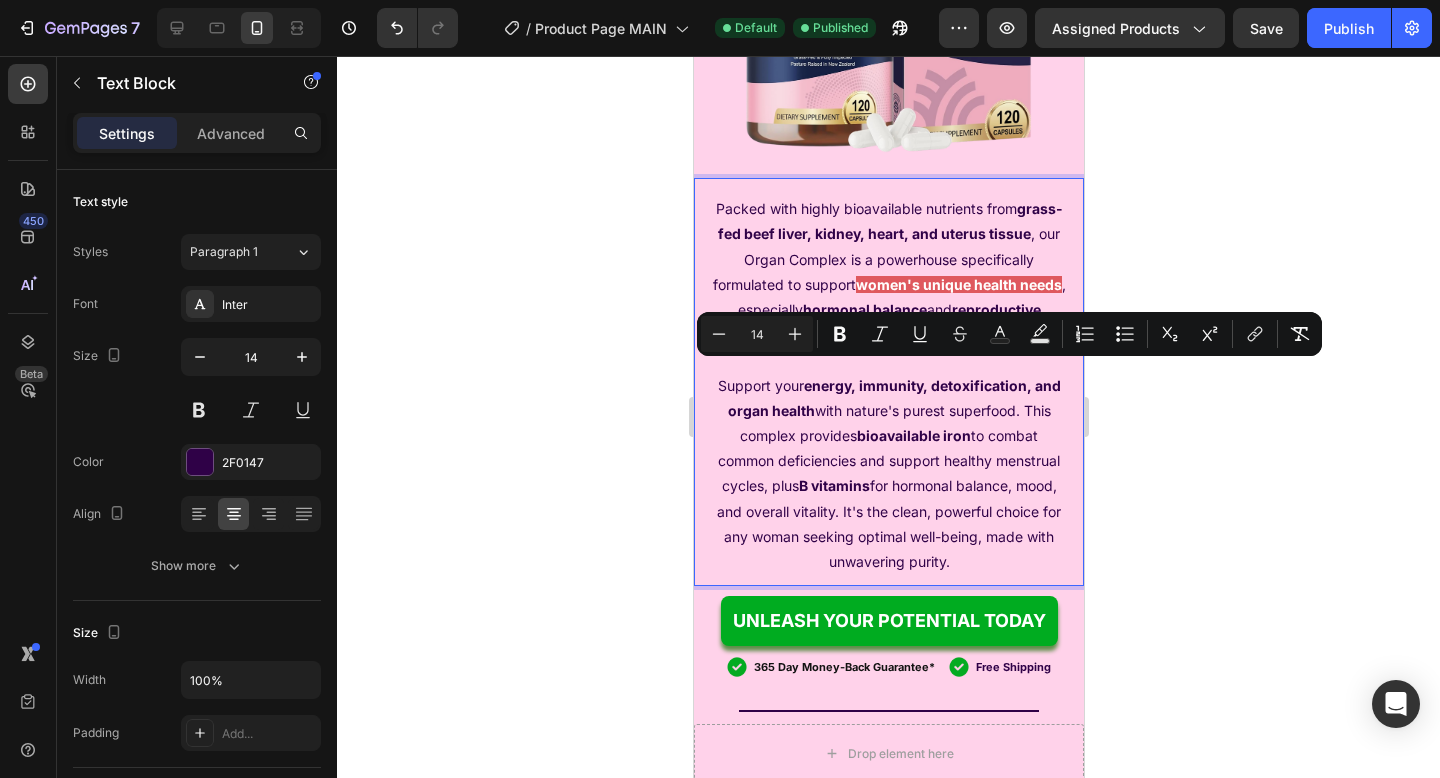 click on "Packed with highly bioavailable nutrients from grass-fed beef liver, kidney, heart, and uterus tissue , our Organ Complex is a powerhouse specifically formulated to support women's unique health needs , especially hormonal balance and reproductive wellness ." at bounding box center [888, 271] 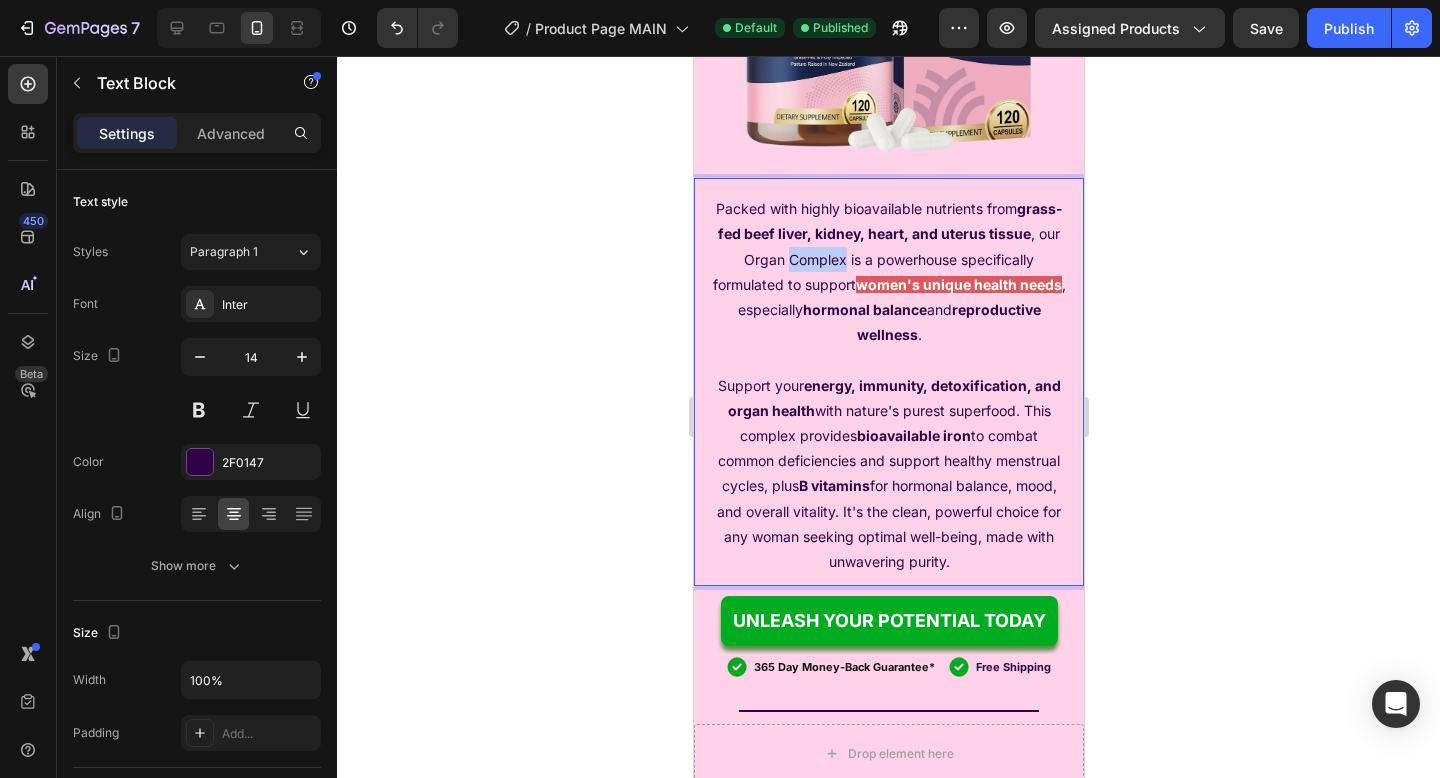 click on "Packed with highly bioavailable nutrients from grass-fed beef liver, kidney, heart, and uterus tissue , our Organ Complex is a powerhouse specifically formulated to support women's unique health needs , especially hormonal balance and reproductive wellness ." at bounding box center (888, 271) 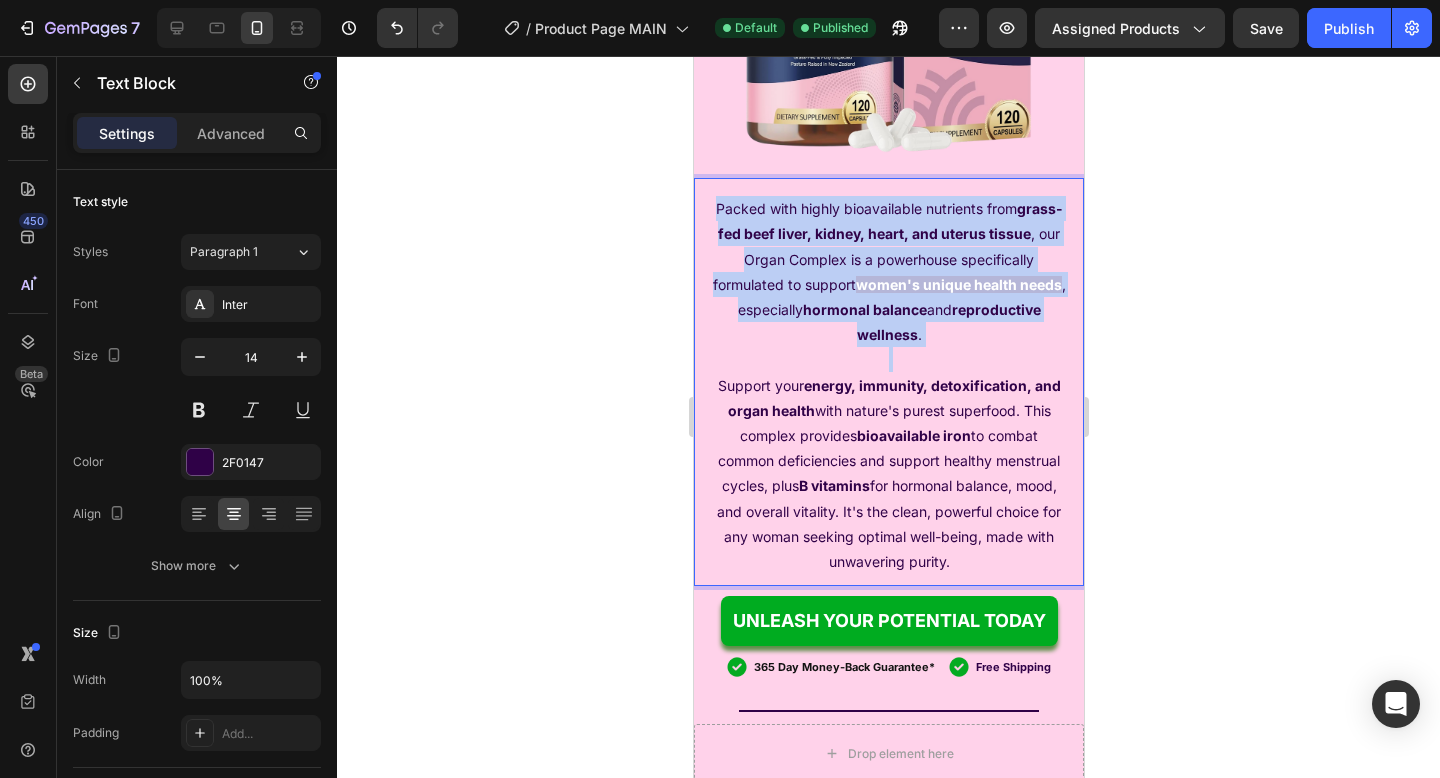 click on "Packed with highly bioavailable nutrients from grass-fed beef liver, kidney, heart, and uterus tissue , our Organ Complex is a powerhouse specifically formulated to support women's unique health needs , especially hormonal balance and reproductive wellness ." at bounding box center [888, 271] 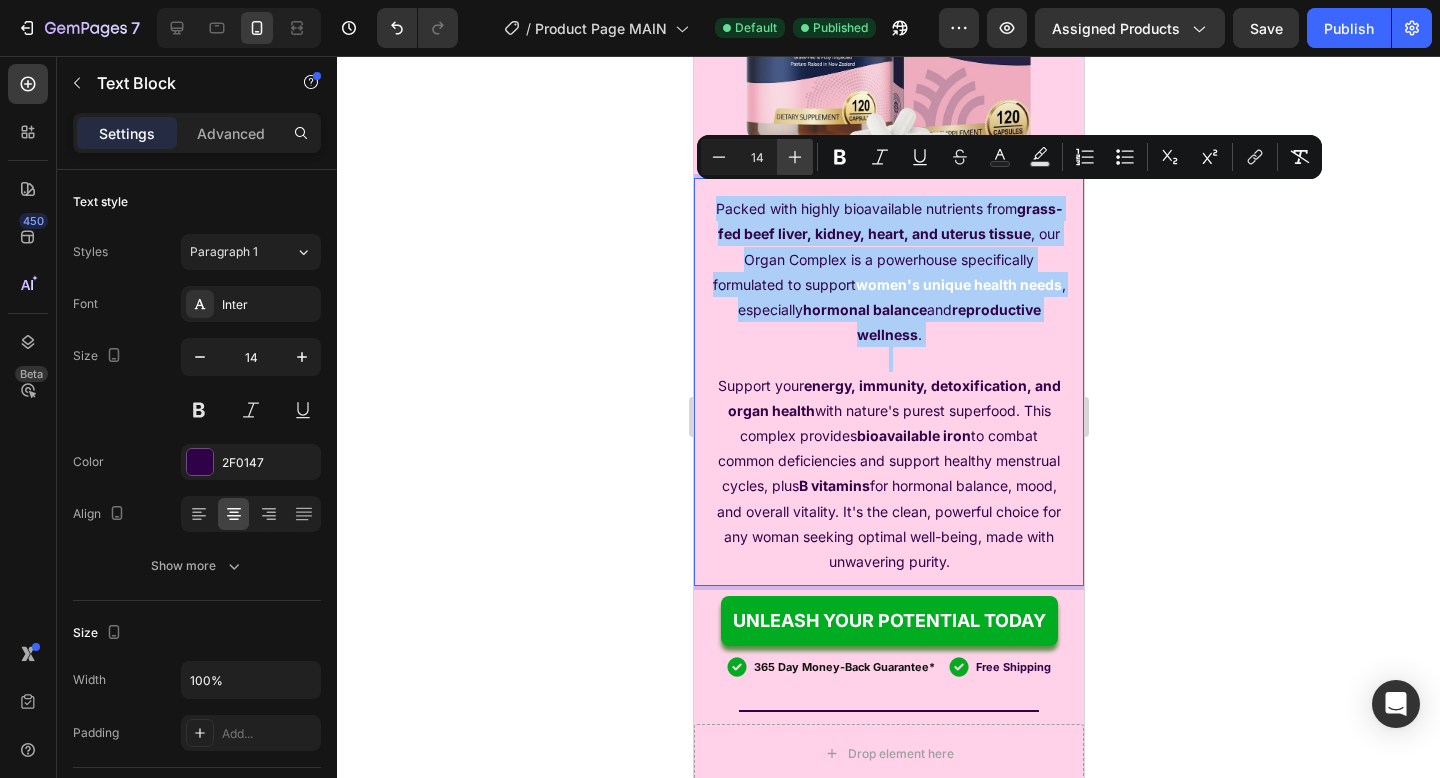 click 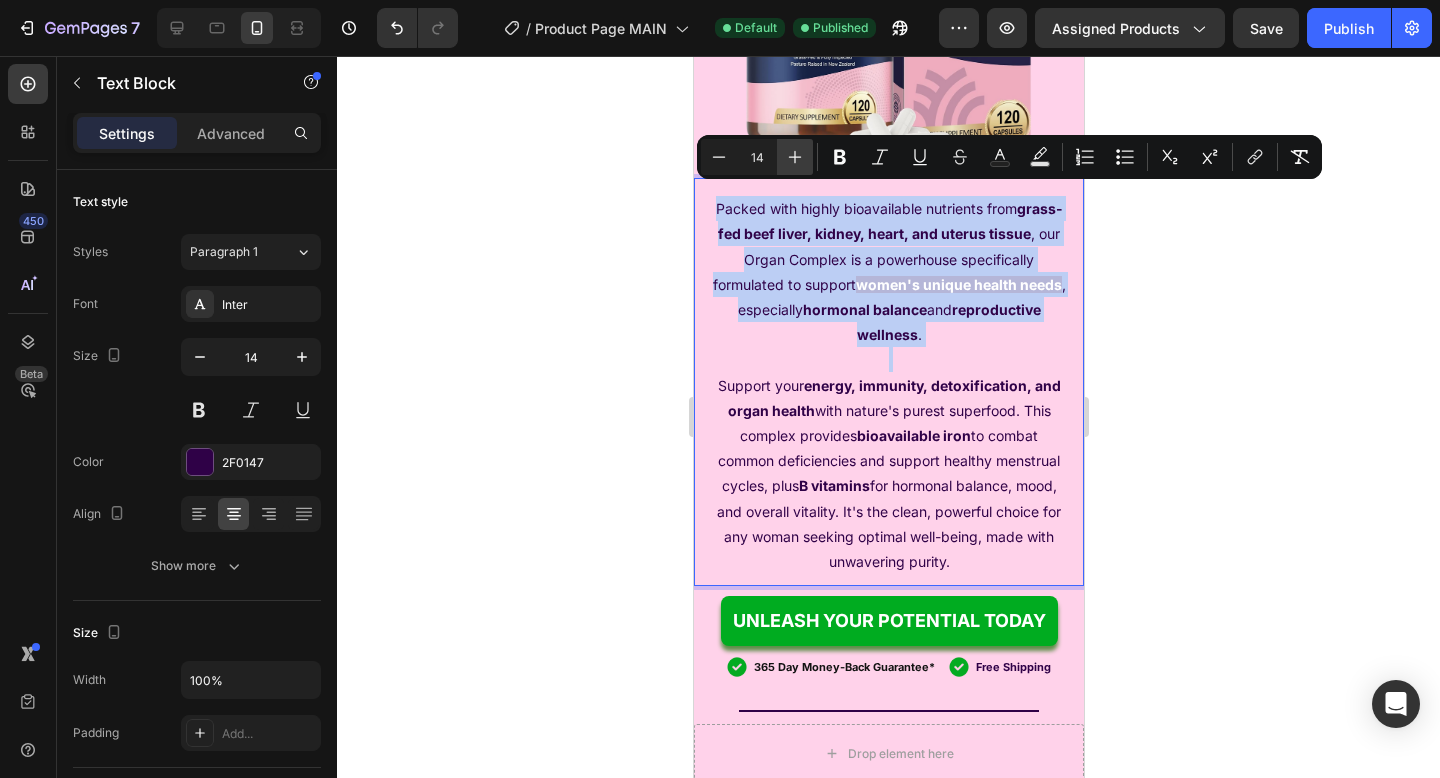type on "15" 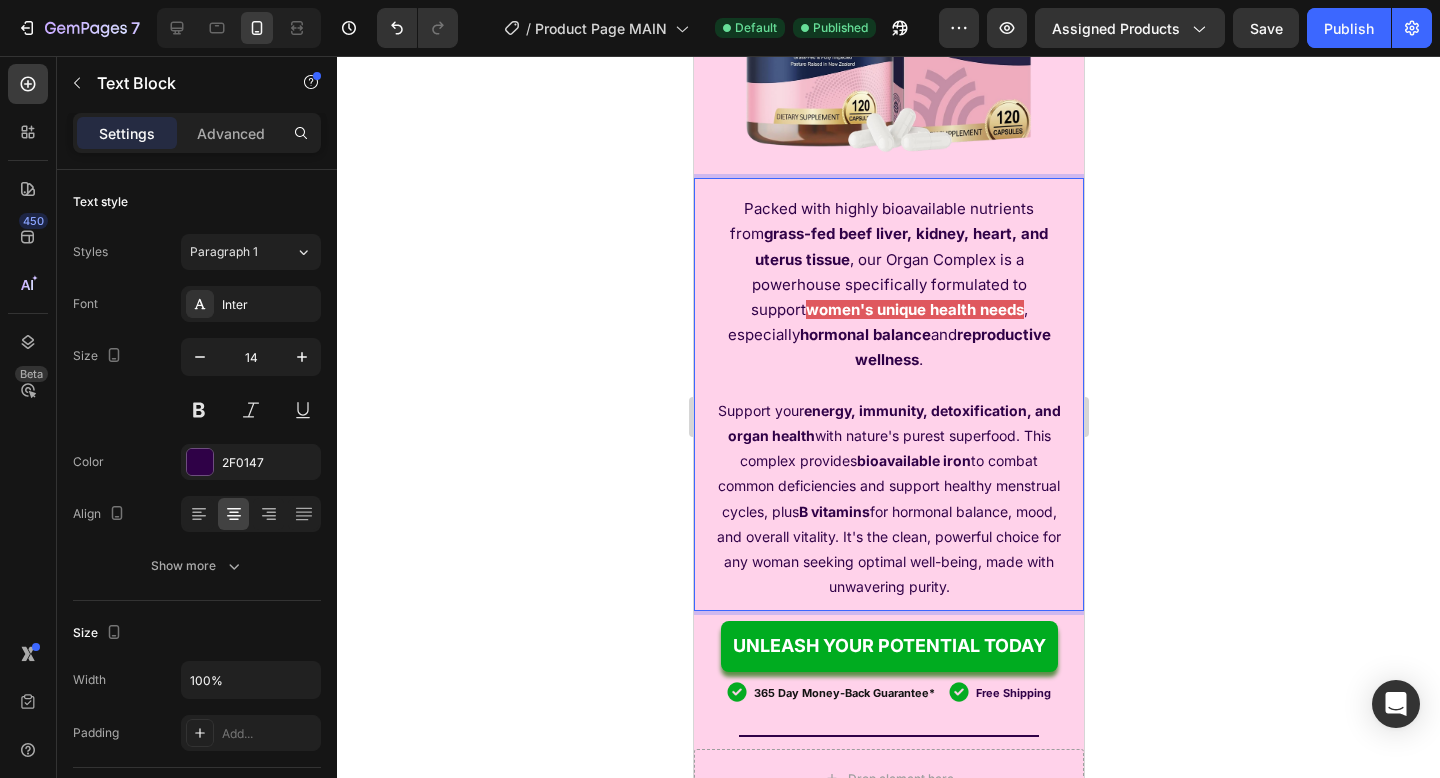 click on "energy, immunity, detoxification, and organ health" at bounding box center [893, 423] 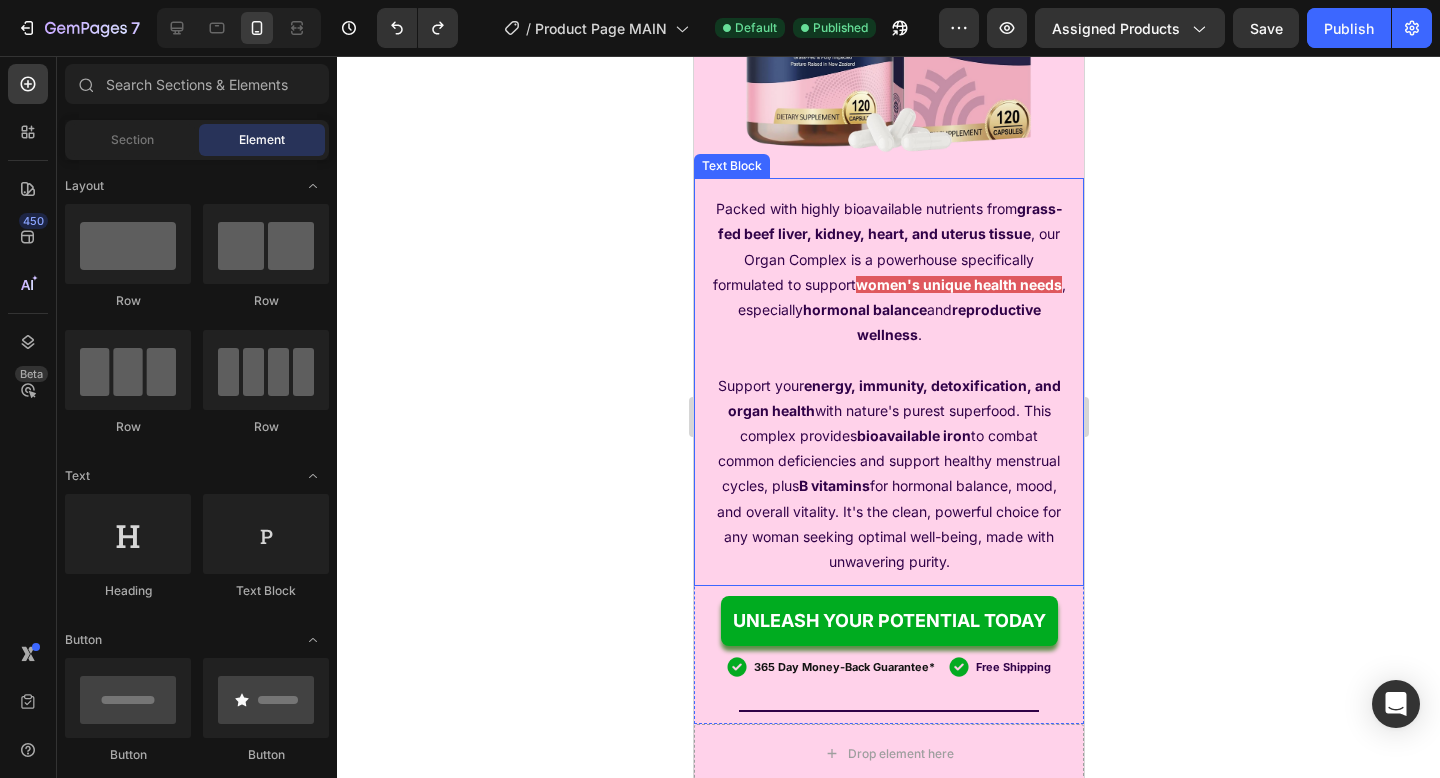 click on "reproductive wellness" at bounding box center [948, 322] 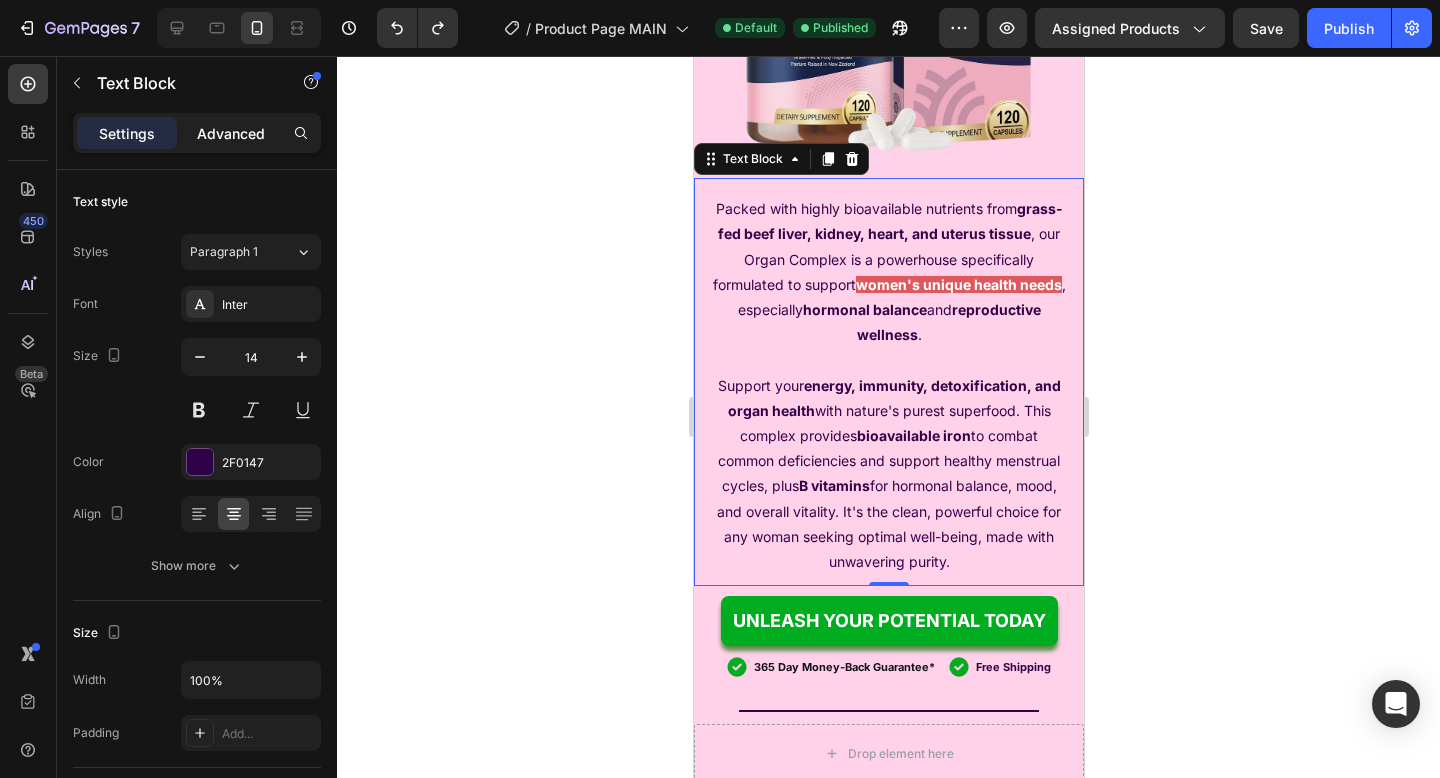 click on "Advanced" at bounding box center (231, 133) 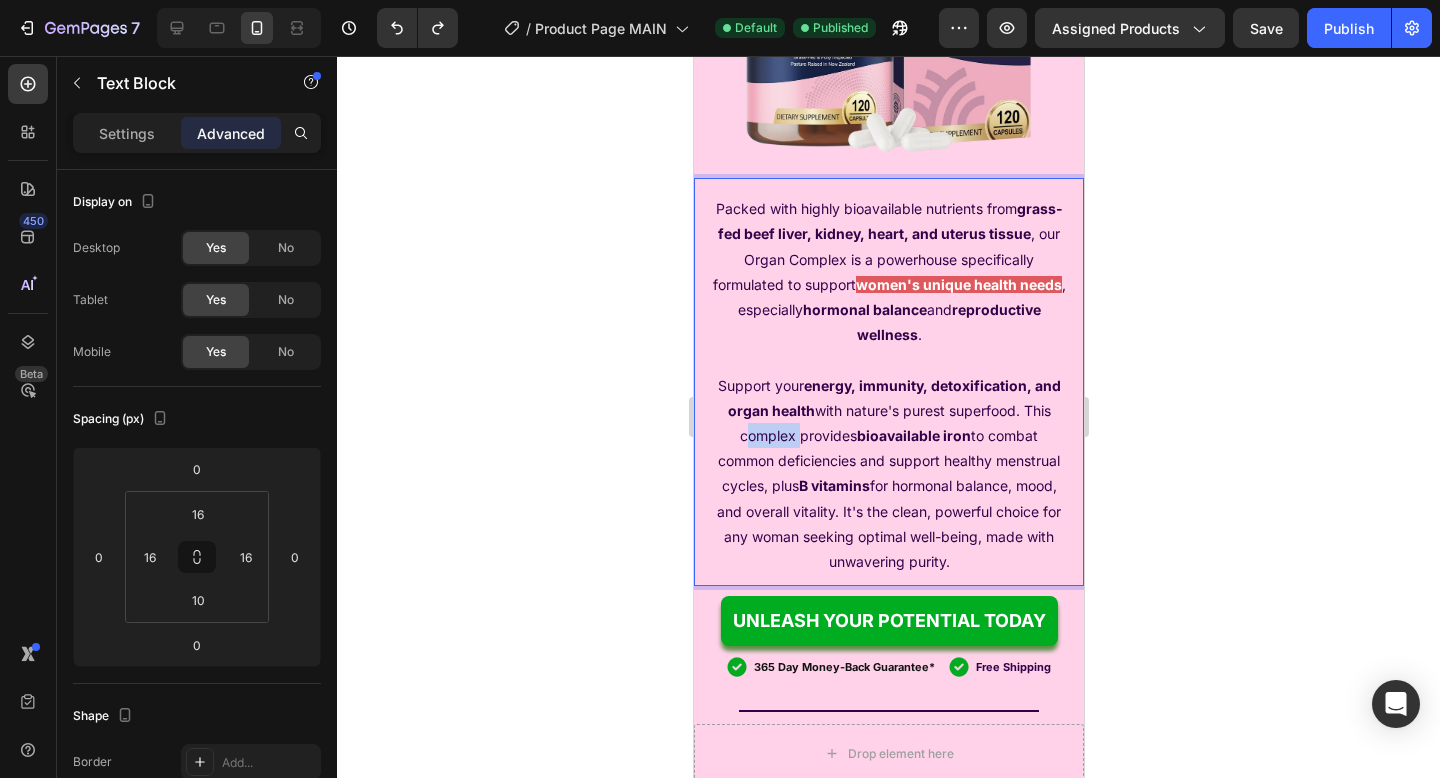 click on "Support your energy, immunity, detoxification, and organ health with nature's purest superfood. This complex provides bioavailable iron to combat common deficiencies and support healthy menstrual cycles, plus B vitamins for hormonal balance, mood, and overall vitality. It's the clean, powerful choice for any woman seeking optimal well-being, made with unwavering purity." at bounding box center (888, 474) 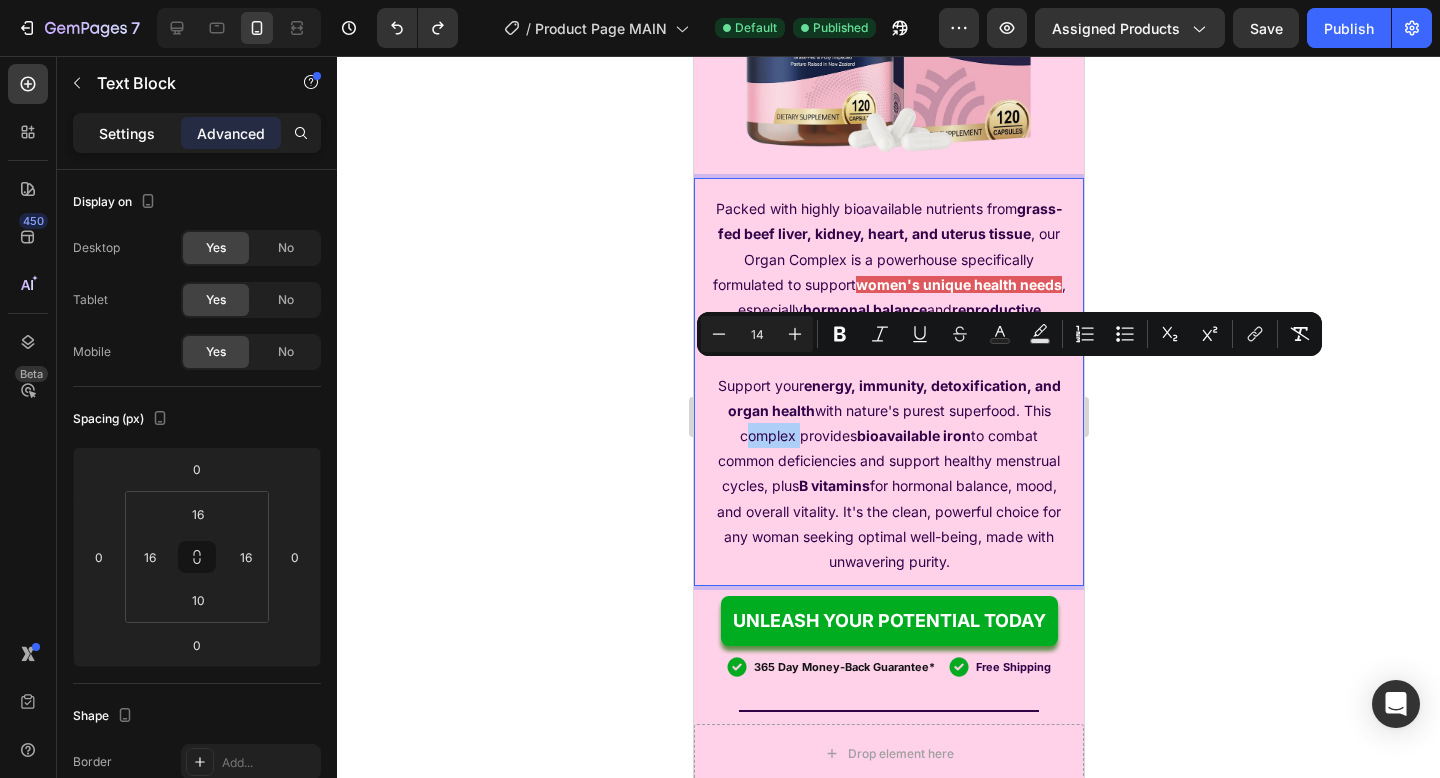 click on "Settings" at bounding box center (127, 133) 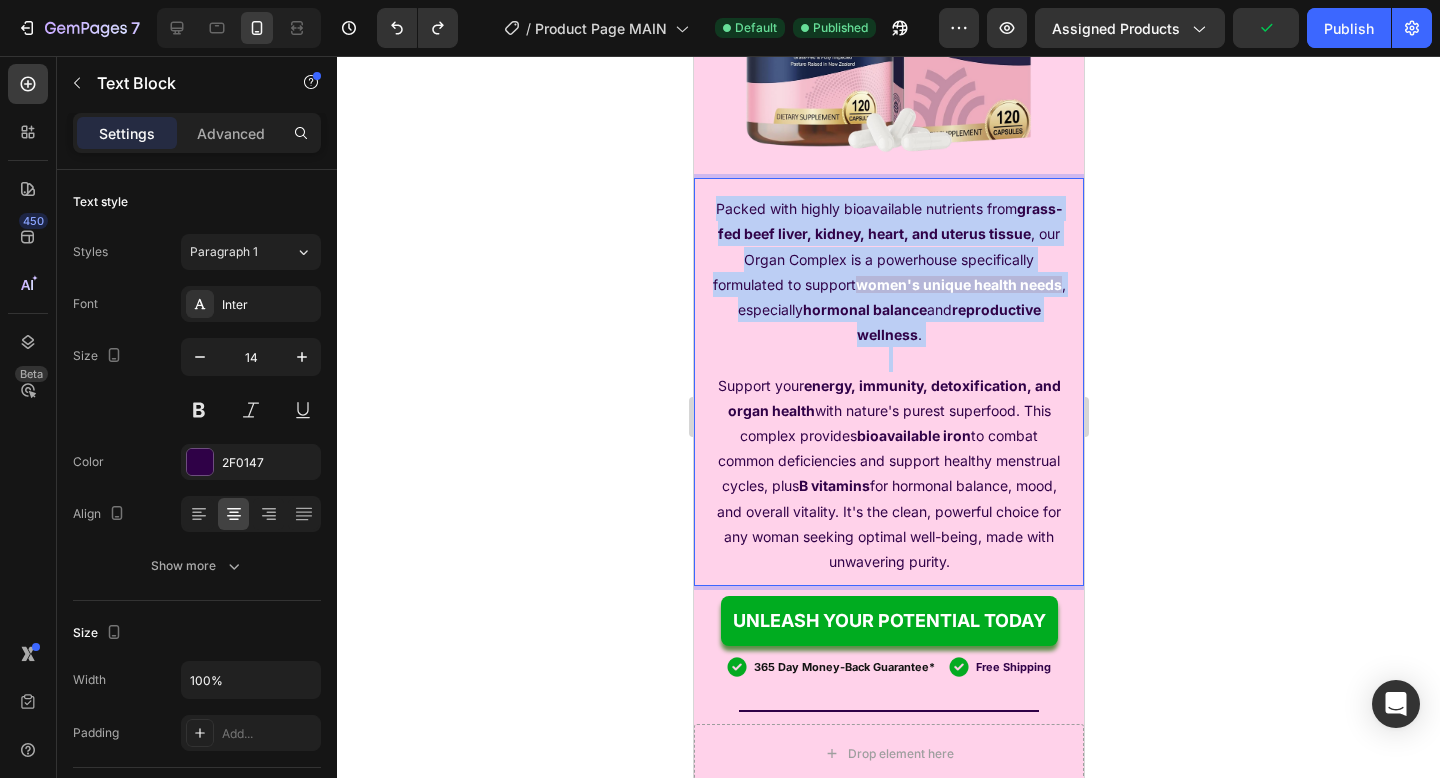 click on "Packed with highly bioavailable nutrients from grass-fed beef liver, kidney, heart, and uterus tissue , our Organ Complex is a powerhouse specifically formulated to support women's unique health needs , especially hormonal balance and reproductive wellness ." at bounding box center (888, 271) 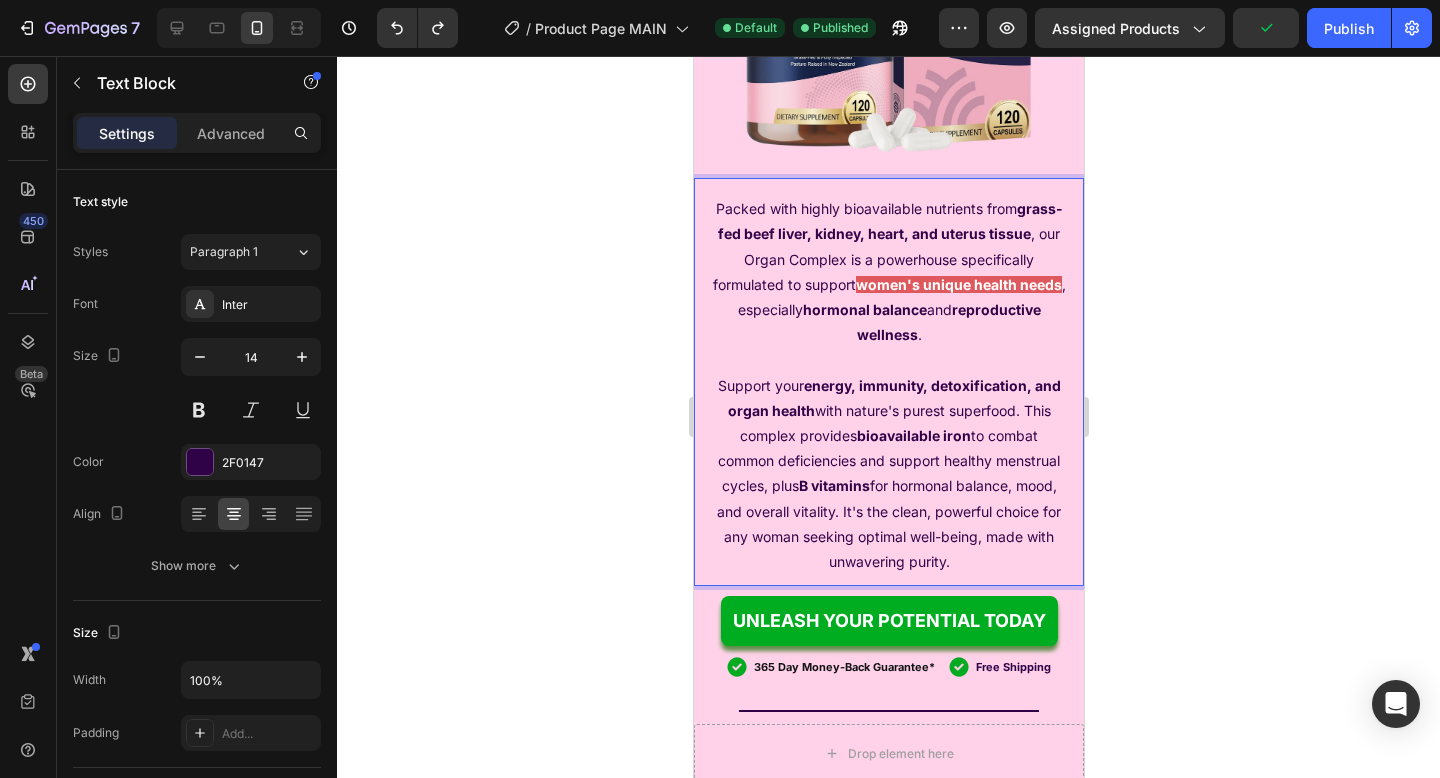 click on "Support your energy, immunity, detoxification, and organ health with nature's purest superfood. This complex provides bioavailable iron to combat common deficiencies and support healthy menstrual cycles, plus B vitamins for hormonal balance, mood, and overall vitality. It's the clean, powerful choice for any woman seeking optimal well-being, made with unwavering purity." at bounding box center (888, 474) 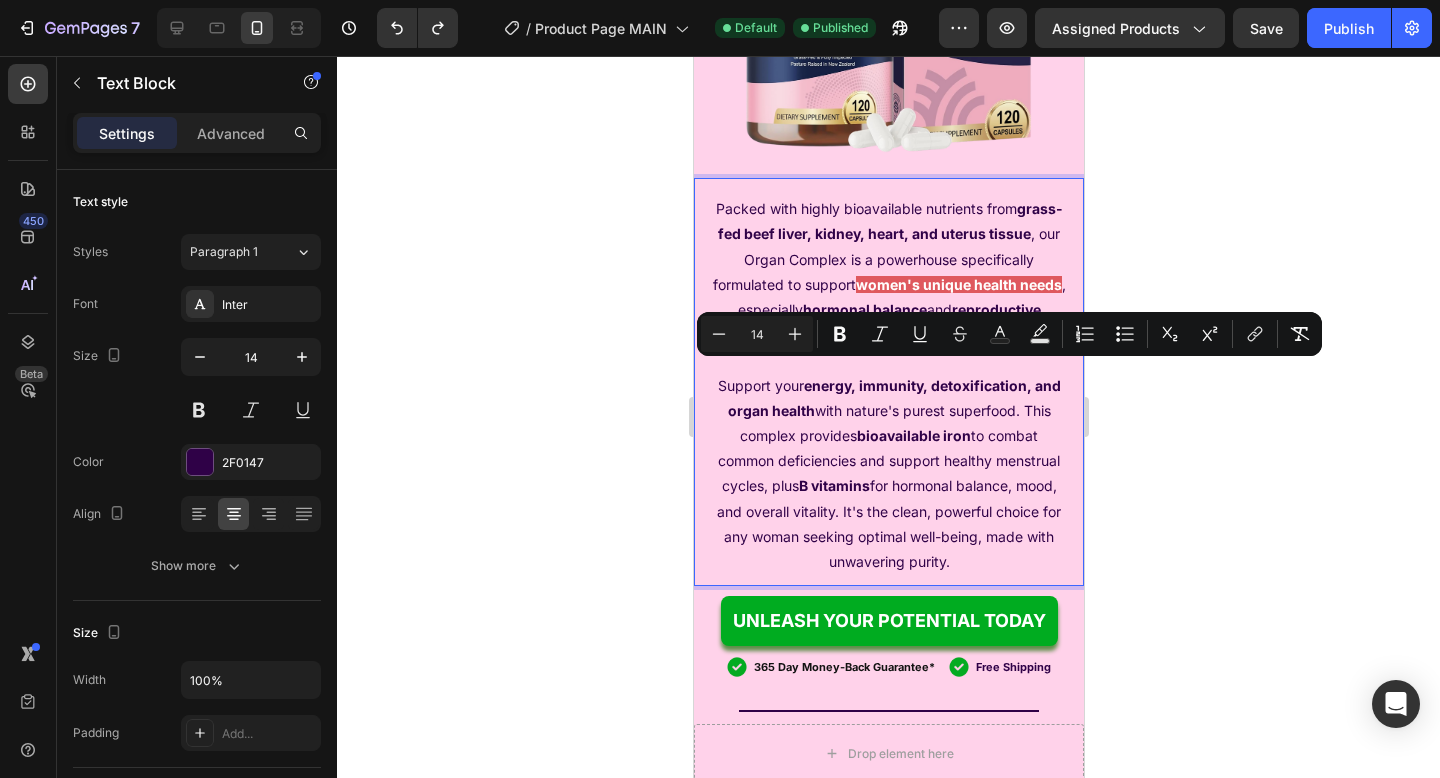 click on "Packed with highly bioavailable nutrients from grass-fed beef liver, kidney, heart, and uterus tissue , our Organ Complex is a powerhouse specifically formulated to support women's unique health needs , especially hormonal balance and reproductive wellness ." at bounding box center [888, 271] 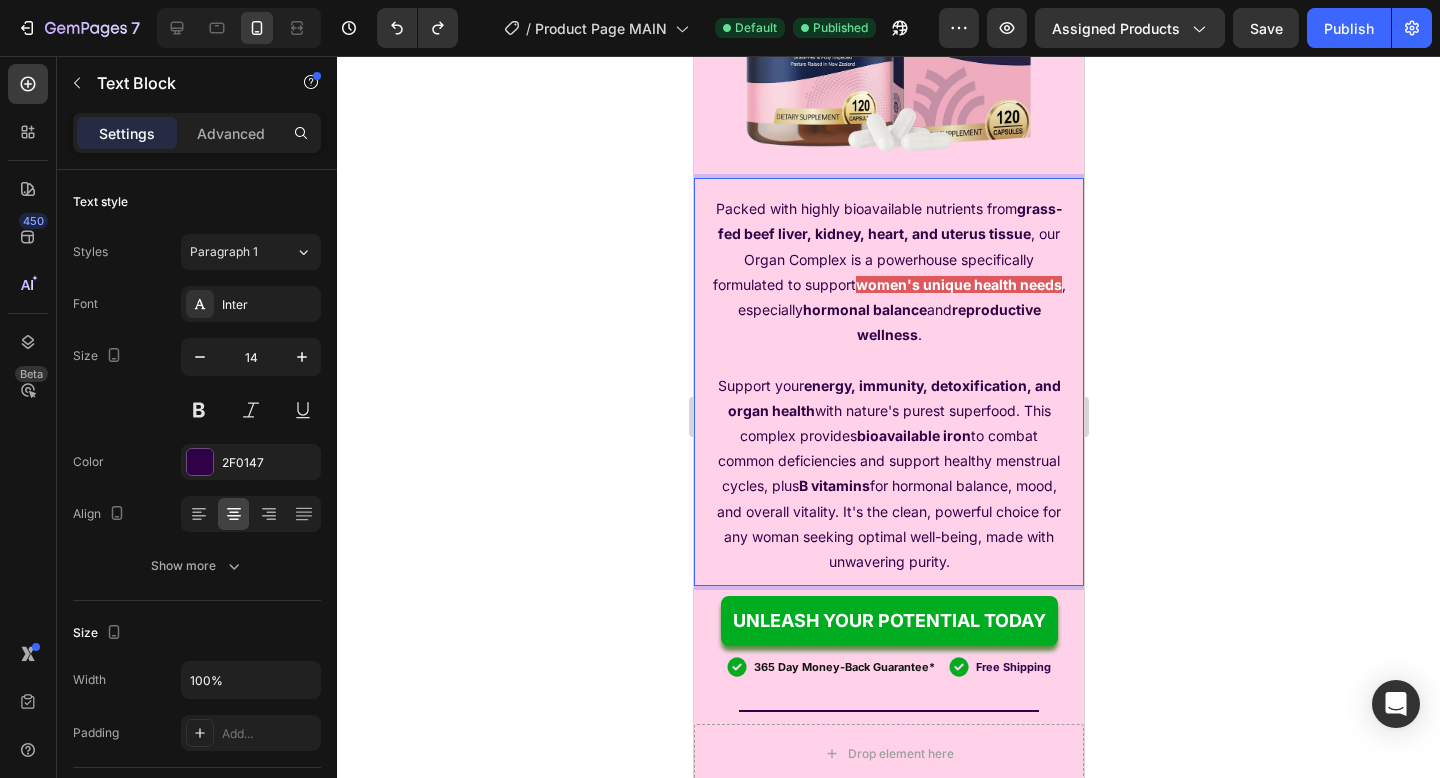 click on "Packed with highly bioavailable nutrients from grass-fed beef liver, kidney, heart, and uterus tissue , our Organ Complex is a powerhouse specifically formulated to support women's unique health needs , especially hormonal balance and reproductive wellness ." at bounding box center [888, 271] 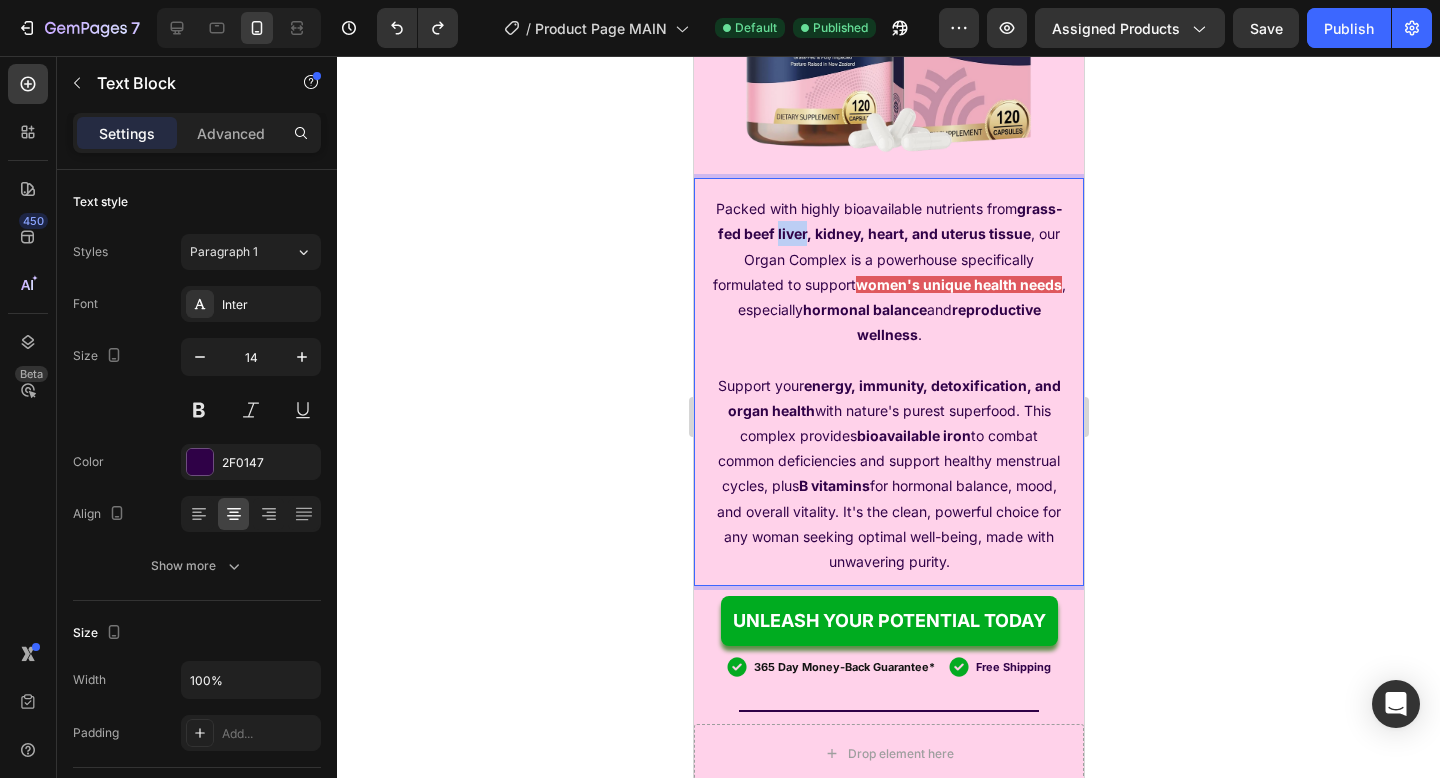 click on "Packed with highly bioavailable nutrients from grass-fed beef liver, kidney, heart, and uterus tissue , our Organ Complex is a powerhouse specifically formulated to support women's unique health needs , especially hormonal balance and reproductive wellness ." at bounding box center [888, 271] 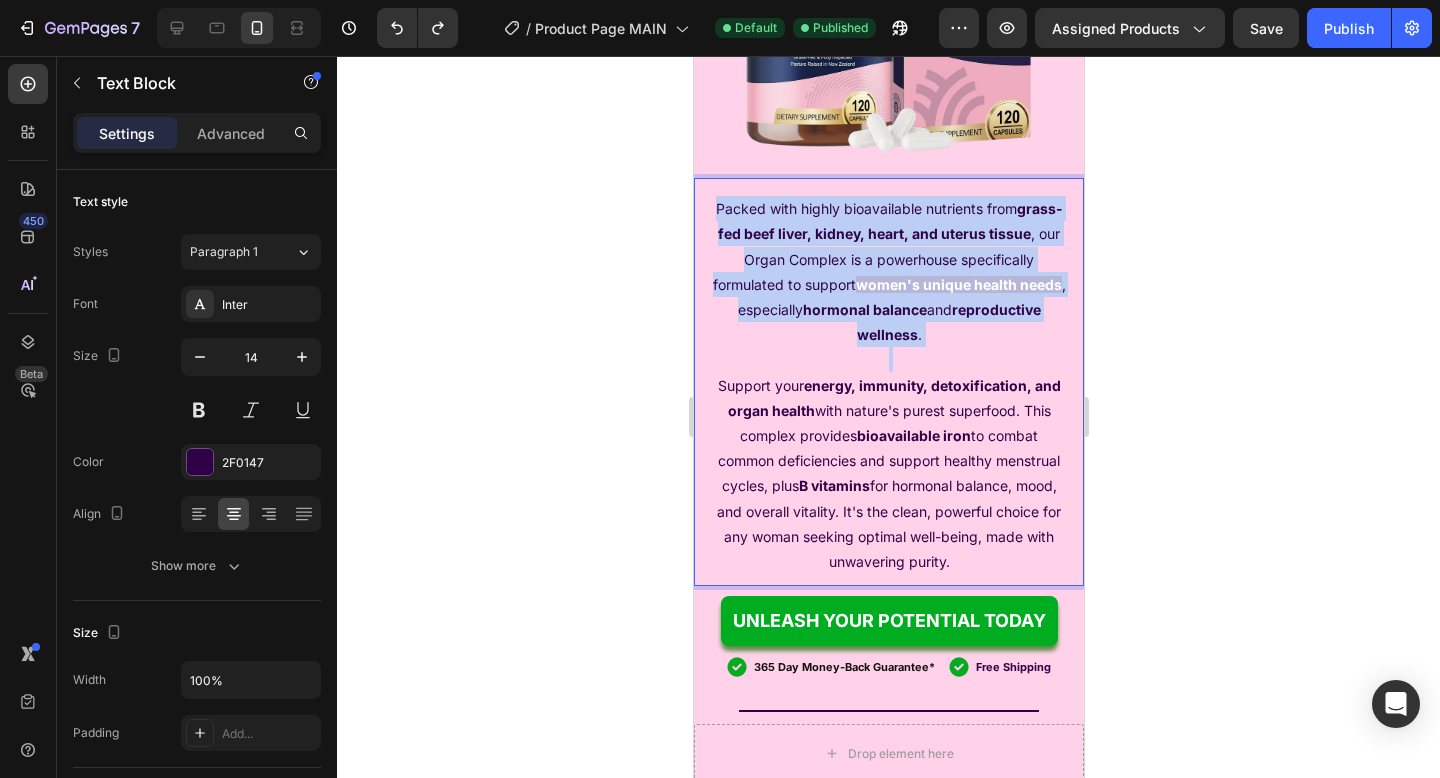 click on "Packed with highly bioavailable nutrients from grass-fed beef liver, kidney, heart, and uterus tissue , our Organ Complex is a powerhouse specifically formulated to support women's unique health needs , especially hormonal balance and reproductive wellness ." at bounding box center [888, 271] 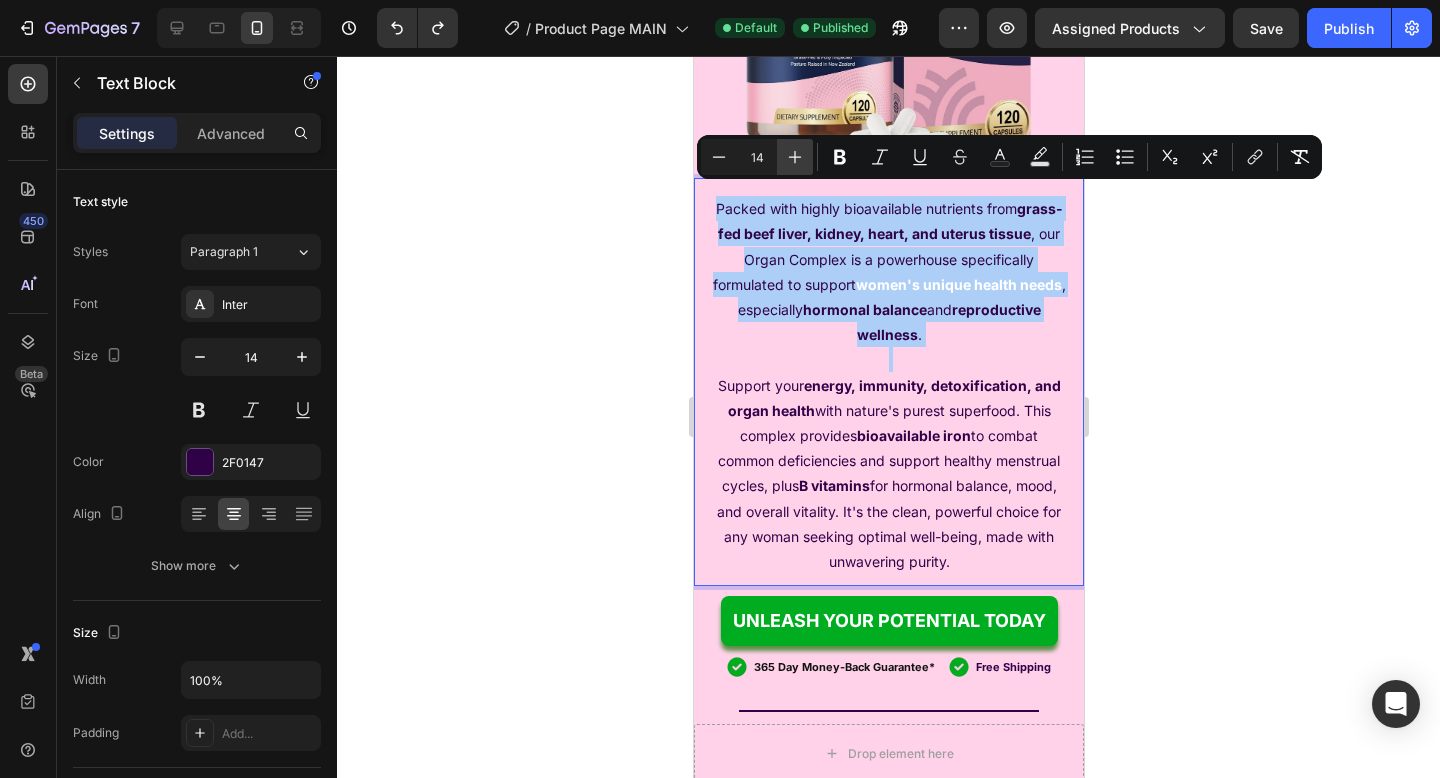 click on "Plus" at bounding box center [795, 157] 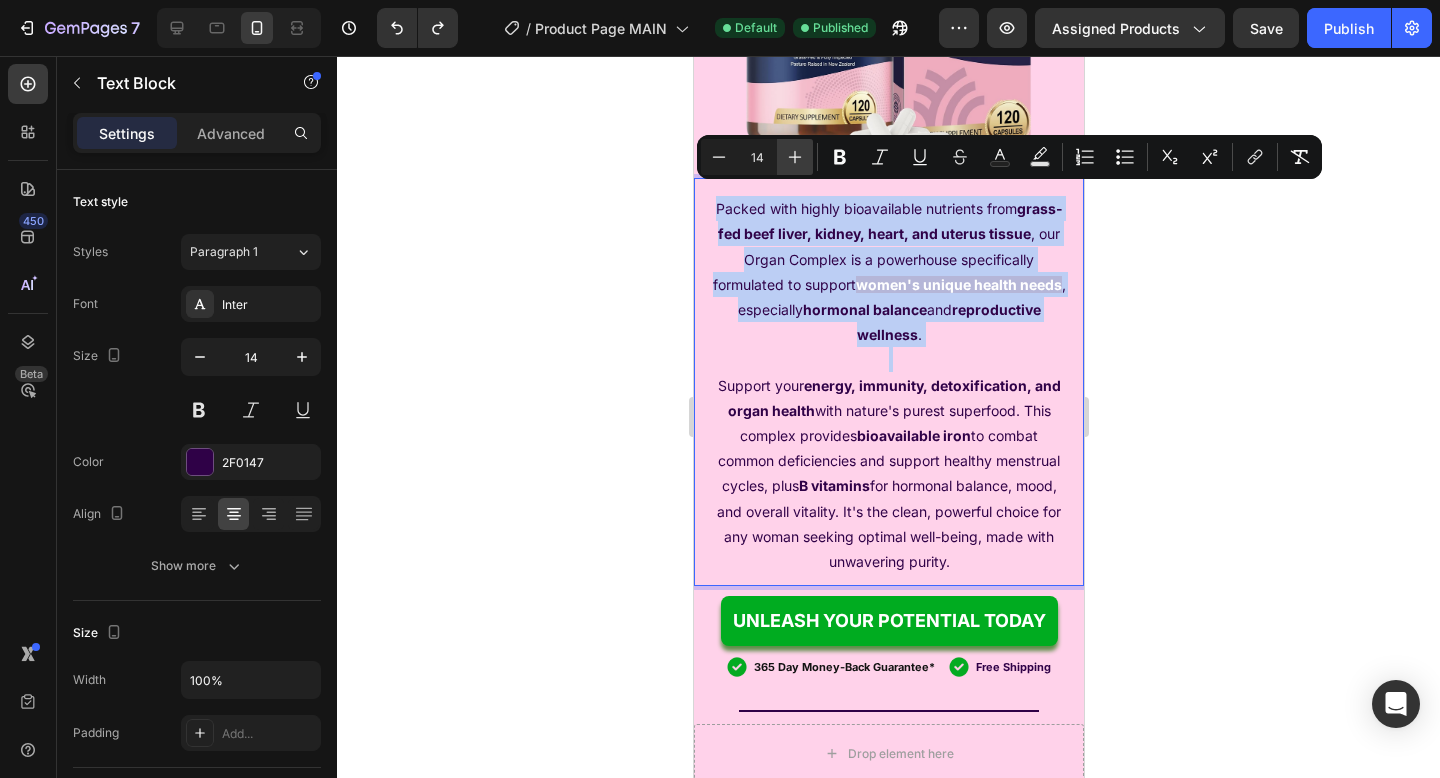type on "15" 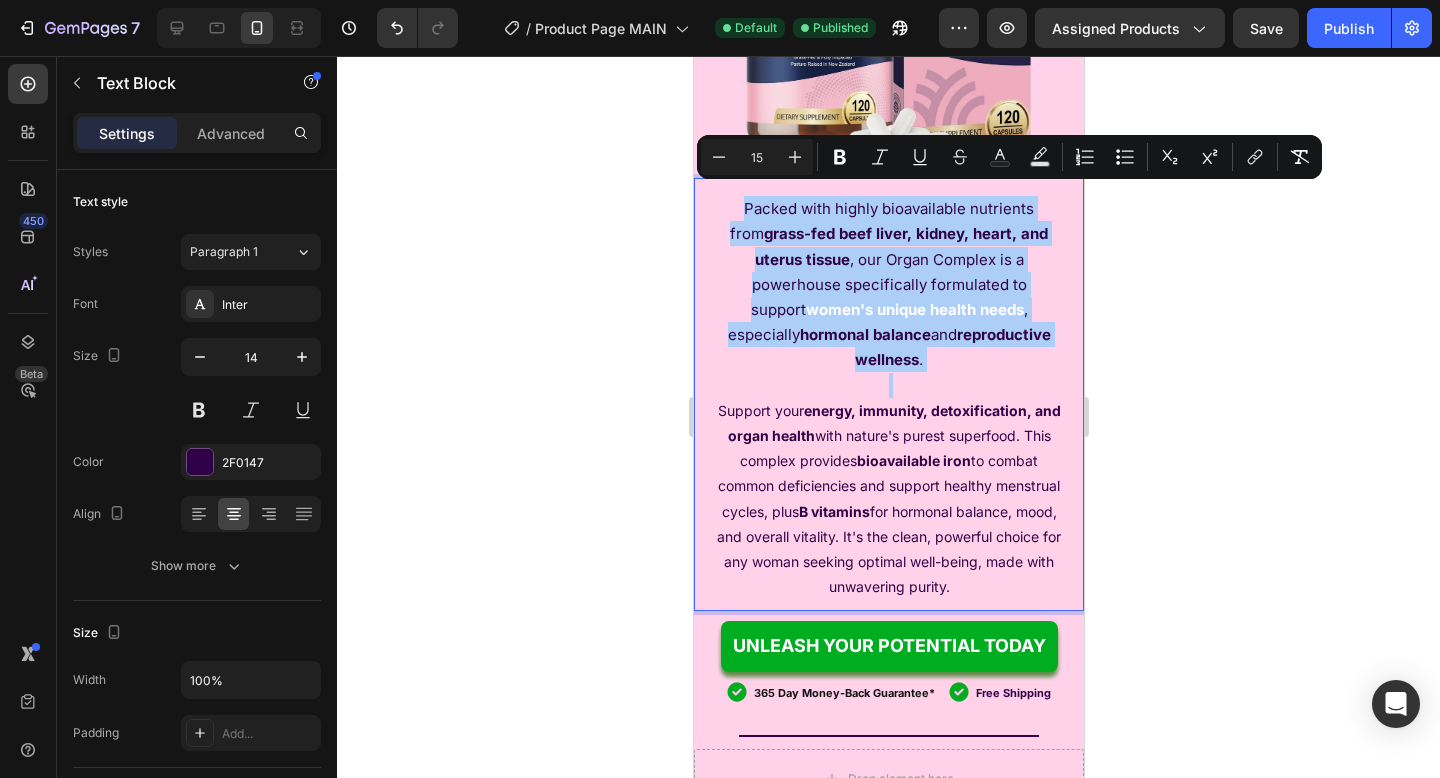 click 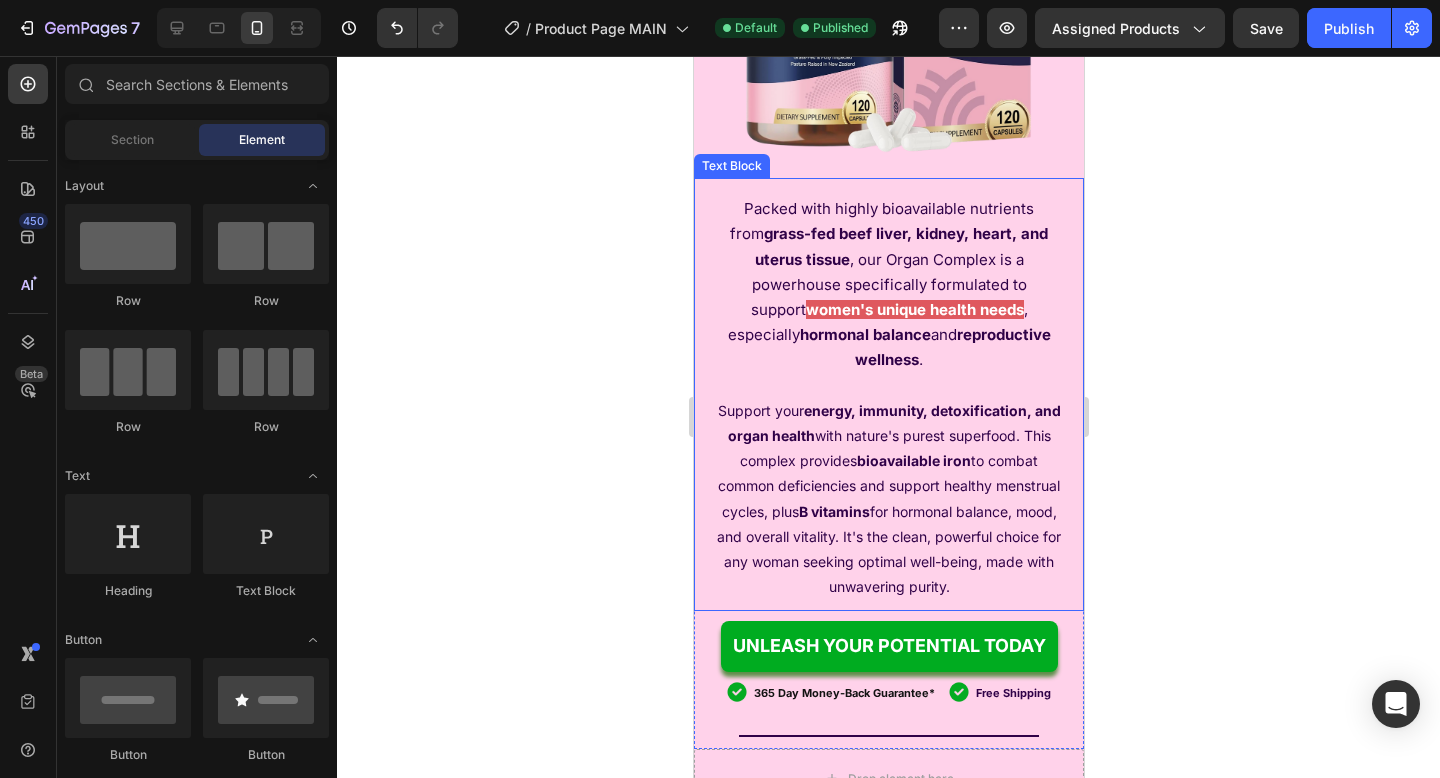 click on "Support your energy, immunity, detoxification, and organ health with nature's purest superfood. This complex provides bioavailable iron to combat common deficiencies and support healthy menstrual cycles, plus B vitamins for hormonal balance, mood, and overall vitality. It's the clean, powerful choice for any woman seeking optimal well-being, made with unwavering purity." at bounding box center [888, 499] 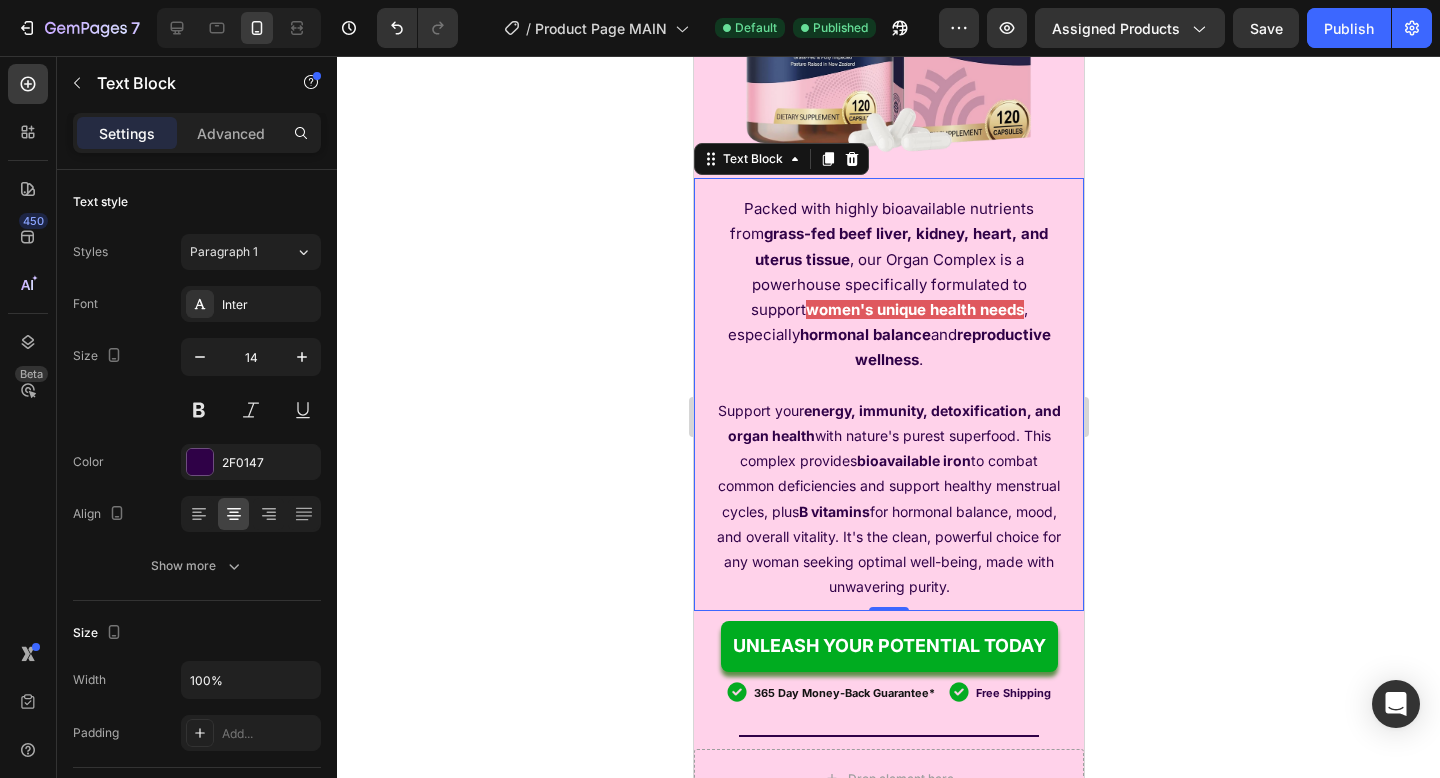 click on "Support your energy, immunity, detoxification, and organ health with nature's purest superfood. This complex provides bioavailable iron to combat common deficiencies and support healthy menstrual cycles, plus B vitamins for hormonal balance, mood, and overall vitality. It's the clean, powerful choice for any woman seeking optimal well-being, made with unwavering purity." at bounding box center (888, 499) 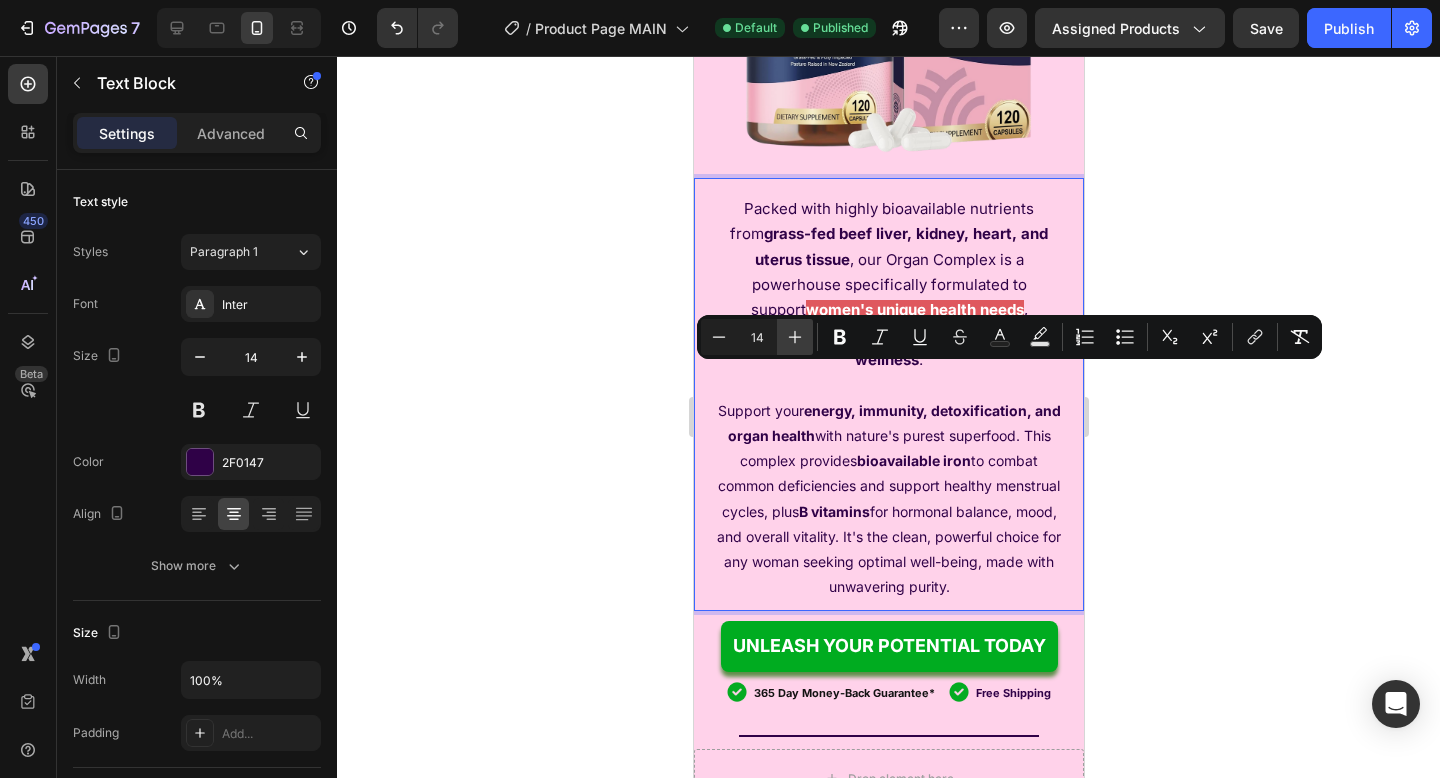 click on "Plus" at bounding box center (795, 337) 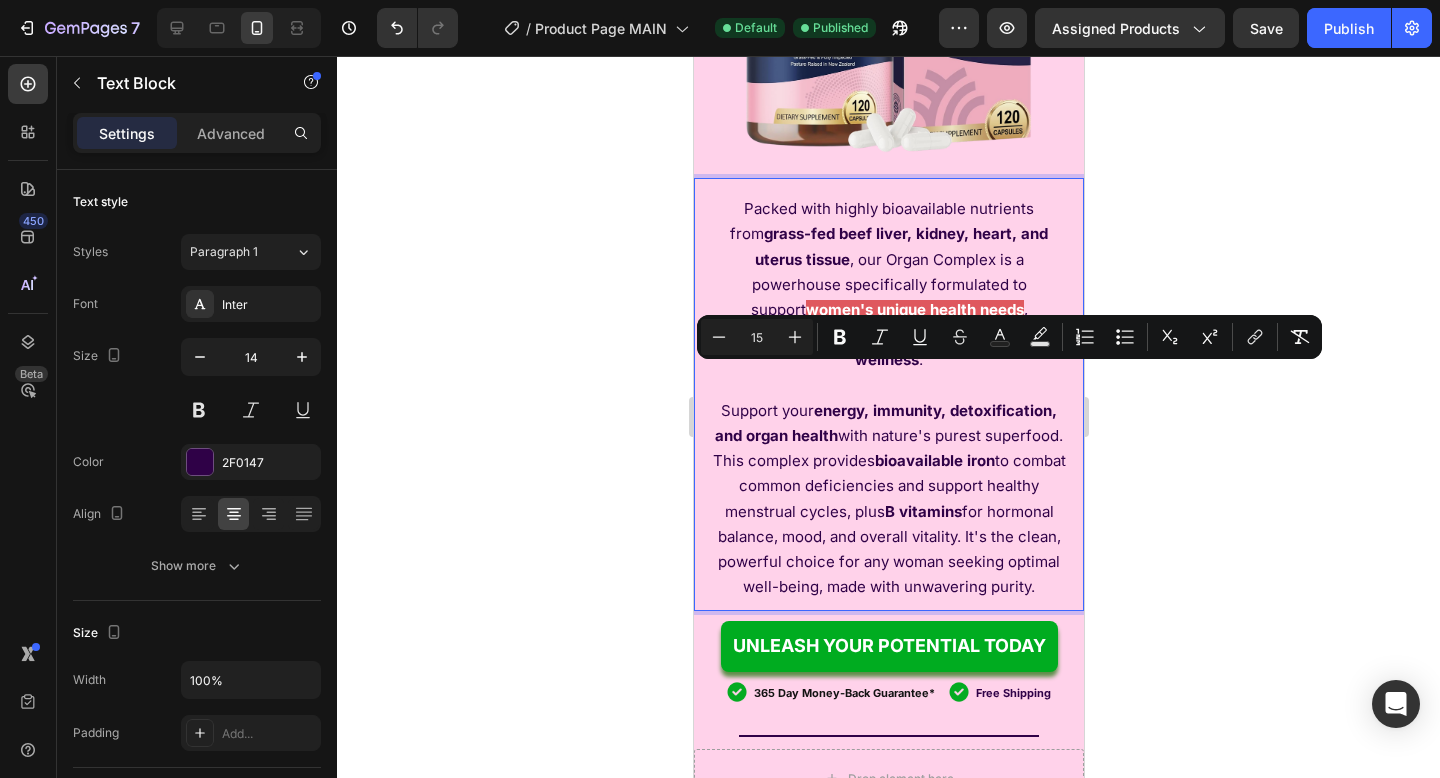 click 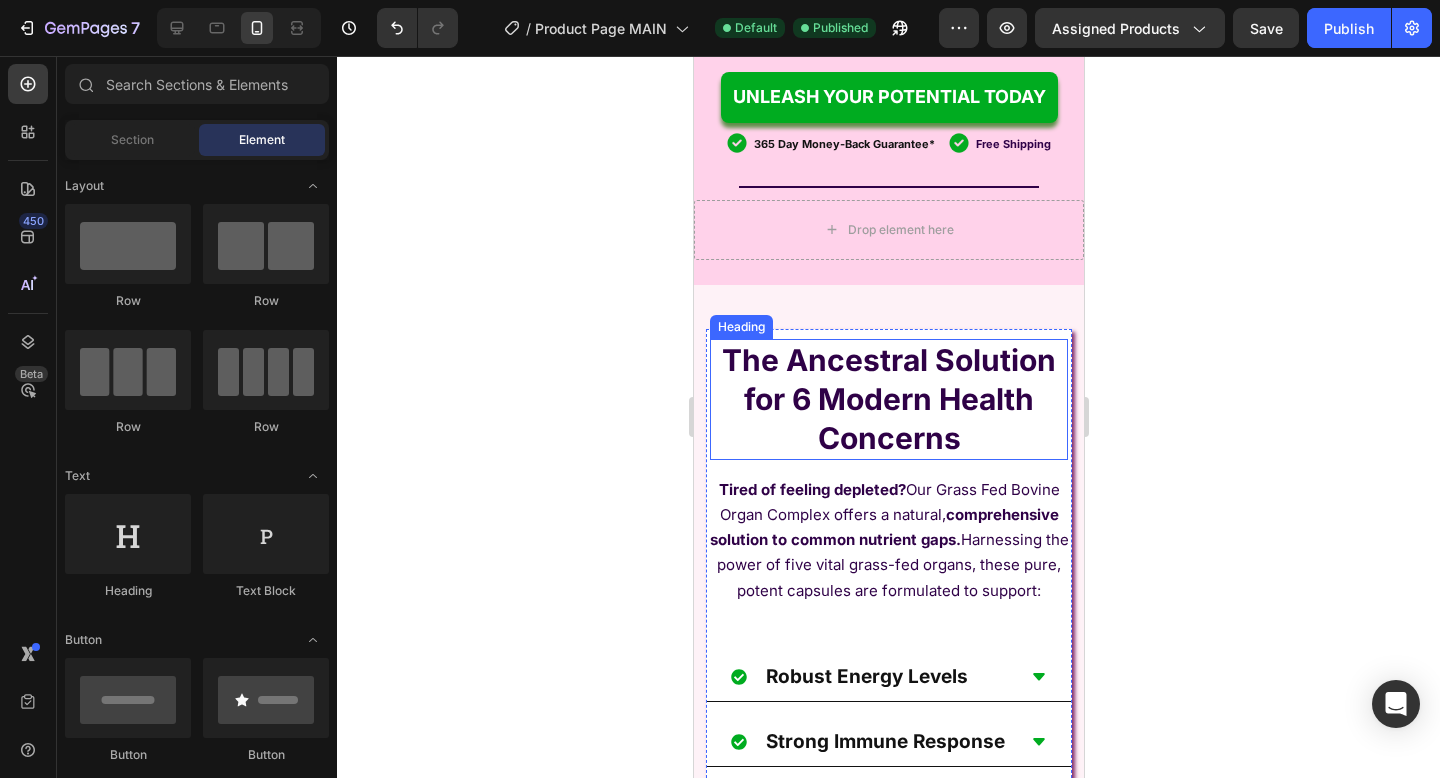 scroll, scrollTop: 1200, scrollLeft: 0, axis: vertical 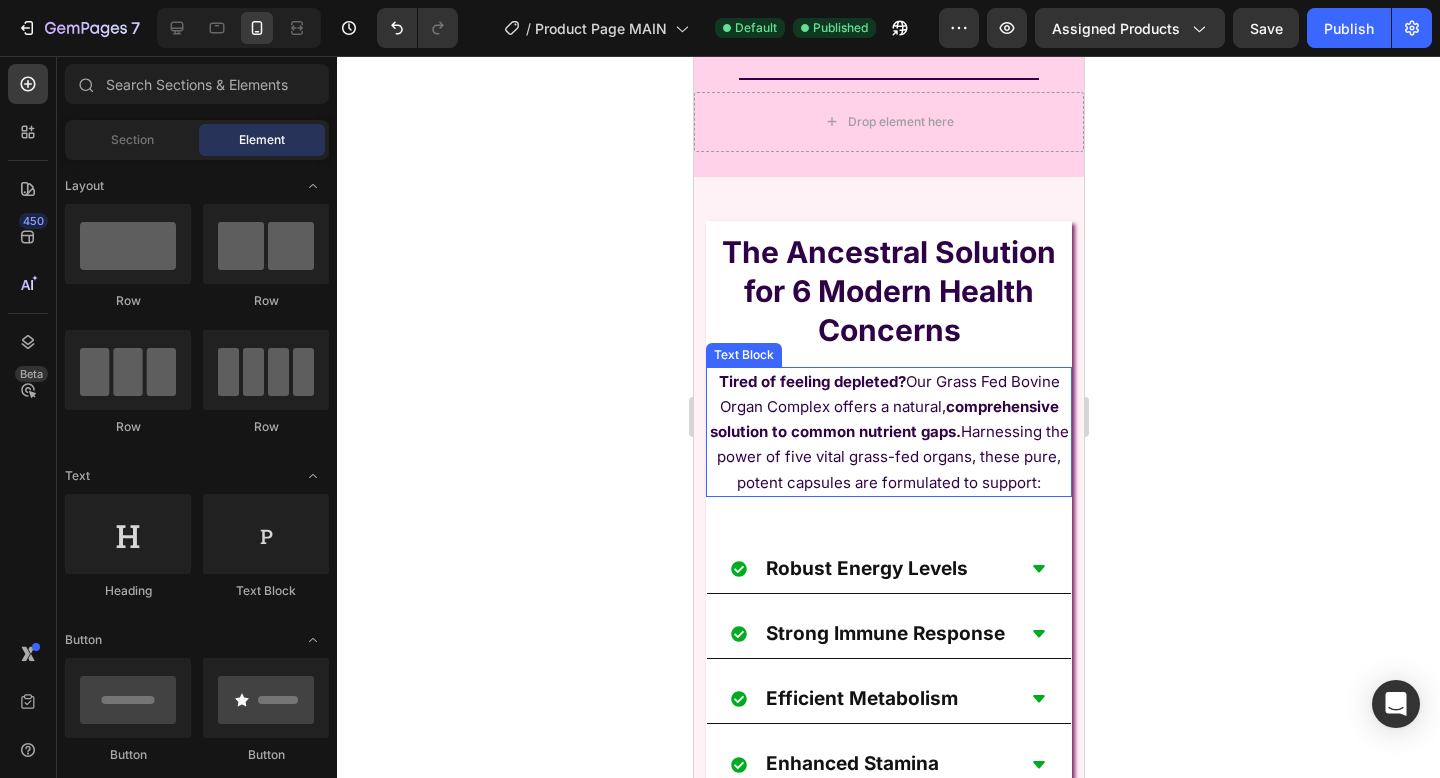 click on "Tired of feeling depleted? Our Grass Fed Bovine Organ Complex offers a natural, comprehensive solution to common nutrient gaps. Harnessing the power of five vital grass-fed organs, these pure, potent capsules are formulated to support:" at bounding box center (888, 432) 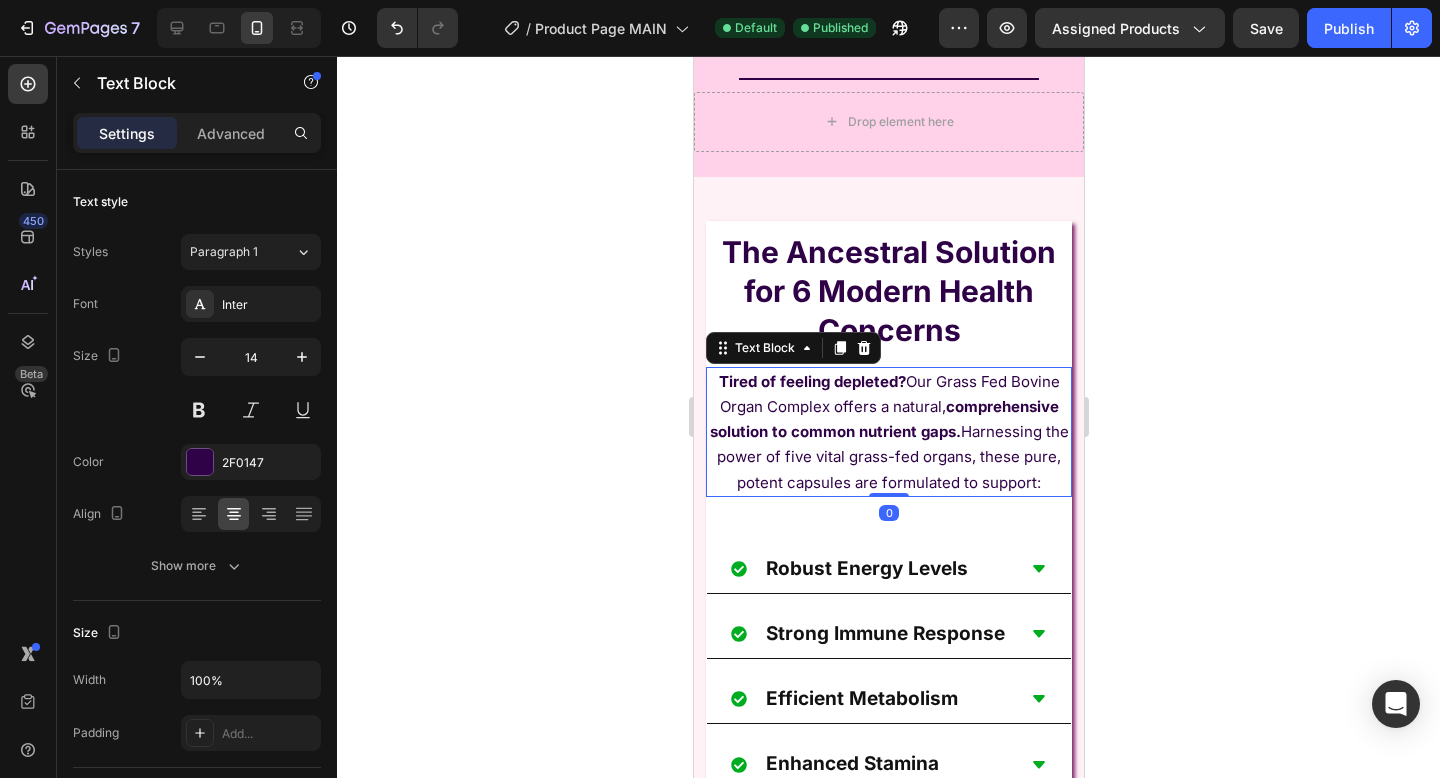 click on "Tired of feeling depleted? Our Grass Fed Bovine Organ Complex offers a natural, comprehensive solution to common nutrient gaps. Harnessing the power of five vital grass-fed organs, these pure, potent capsules are formulated to support:" at bounding box center [888, 432] 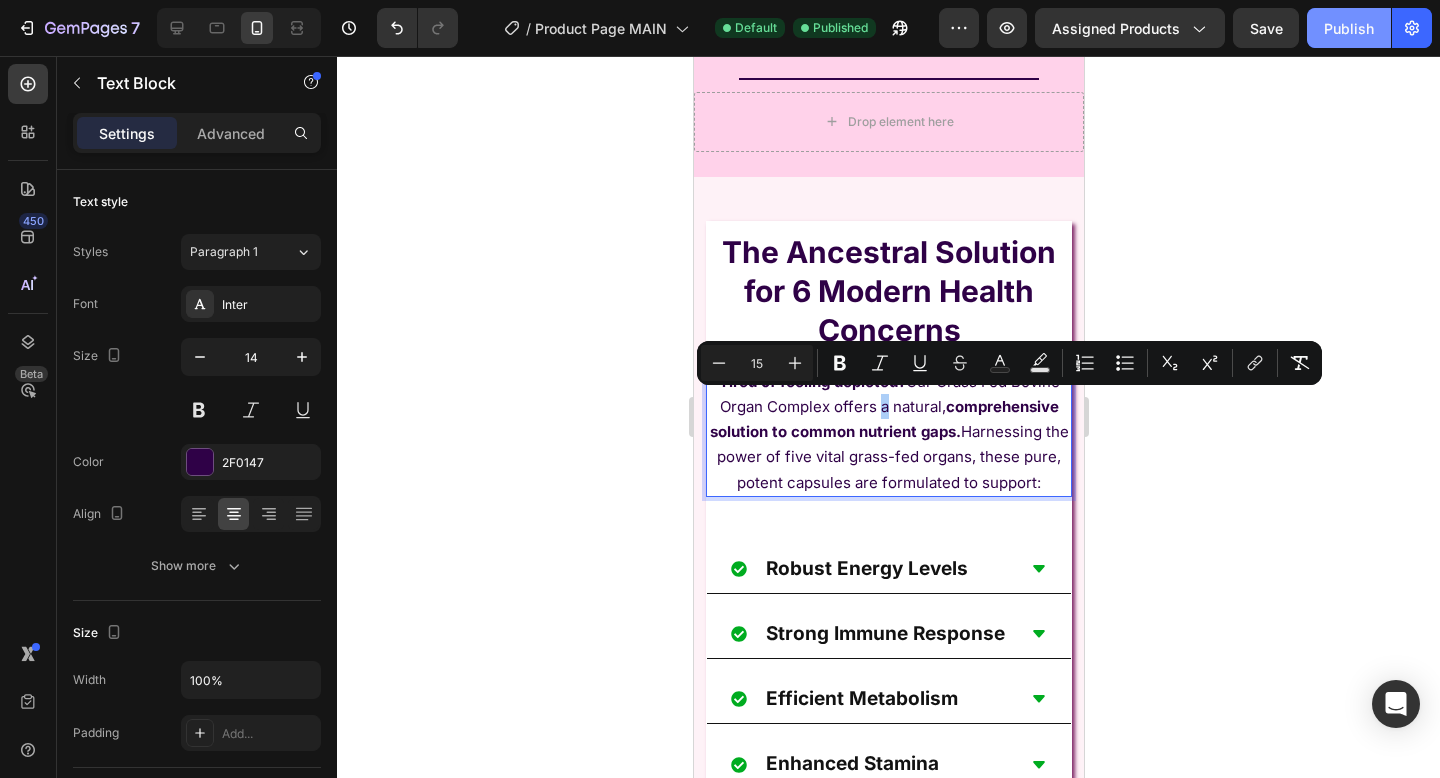 click on "Publish" at bounding box center (1349, 28) 